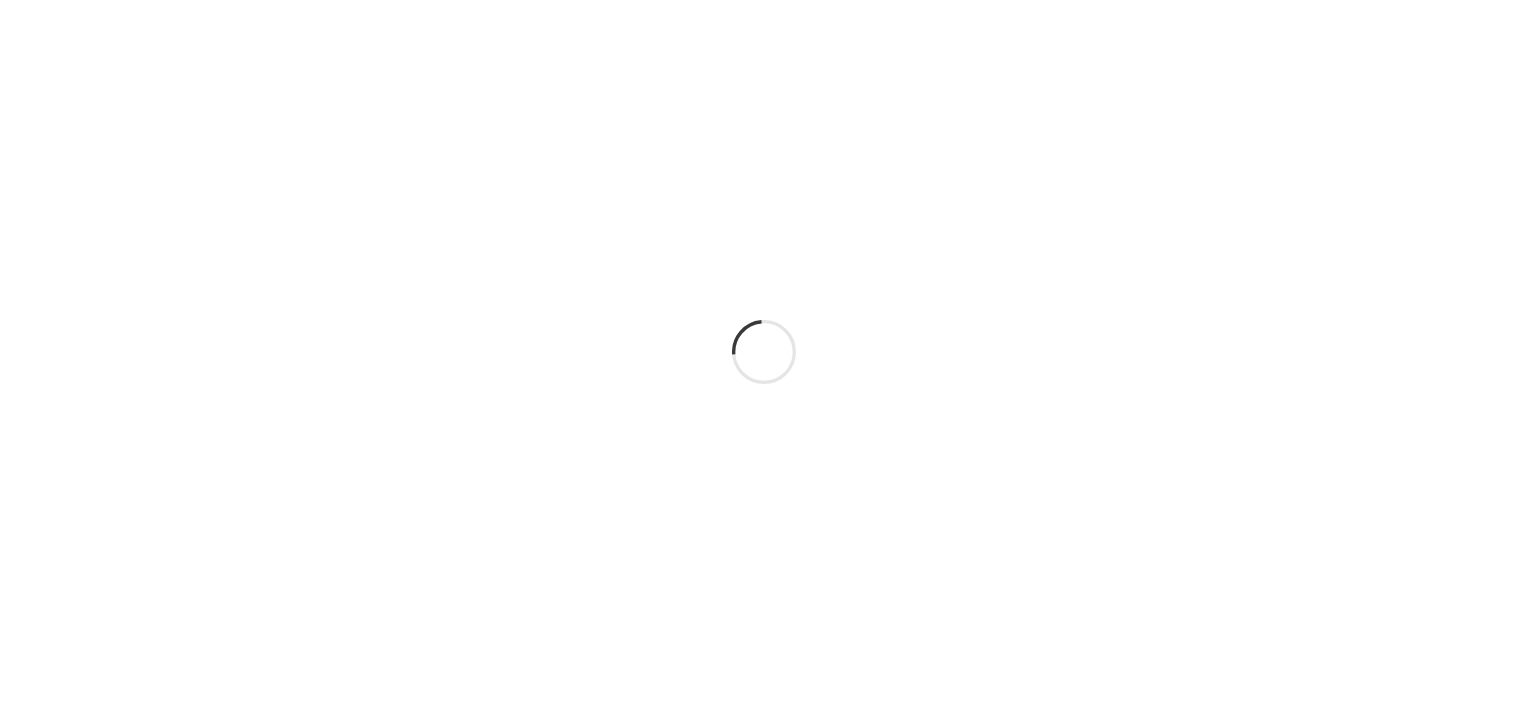 scroll, scrollTop: 0, scrollLeft: 0, axis: both 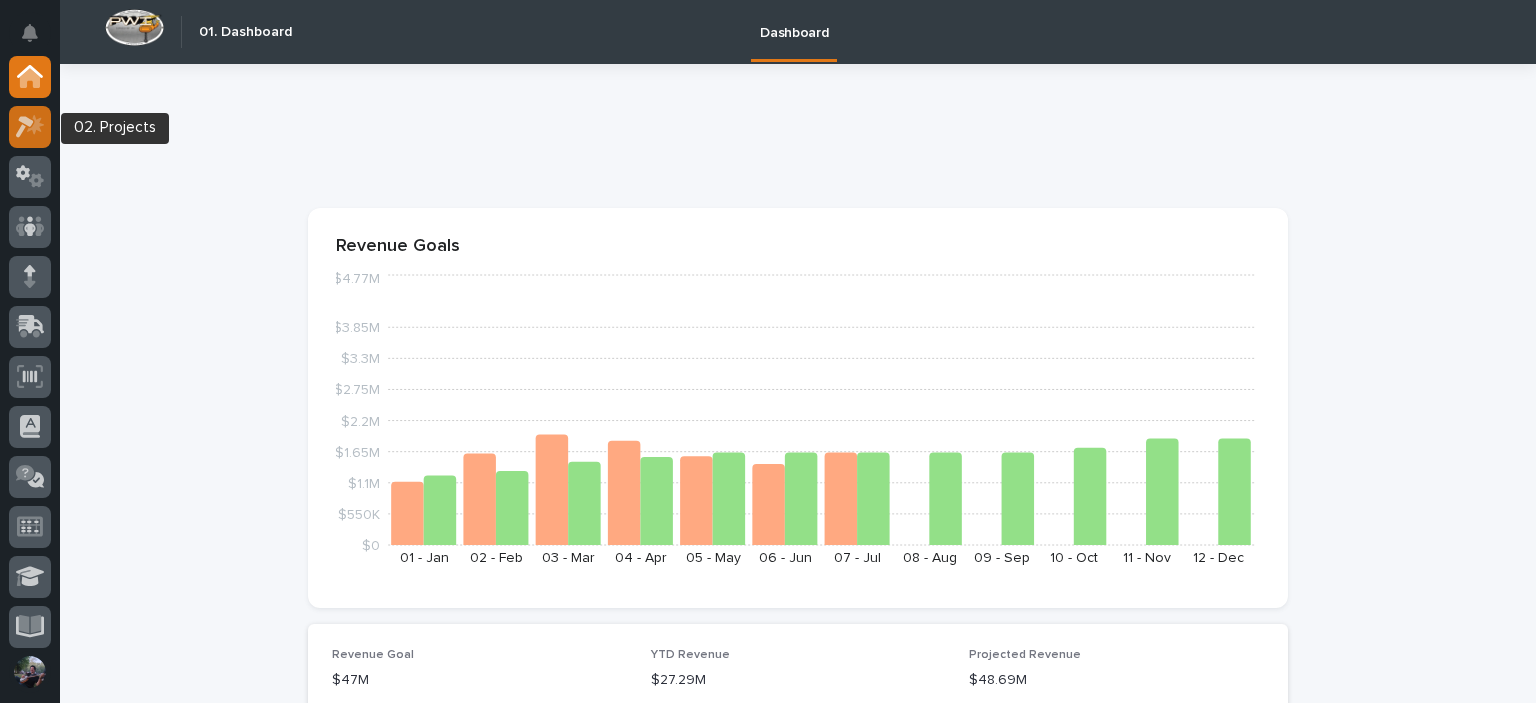 click 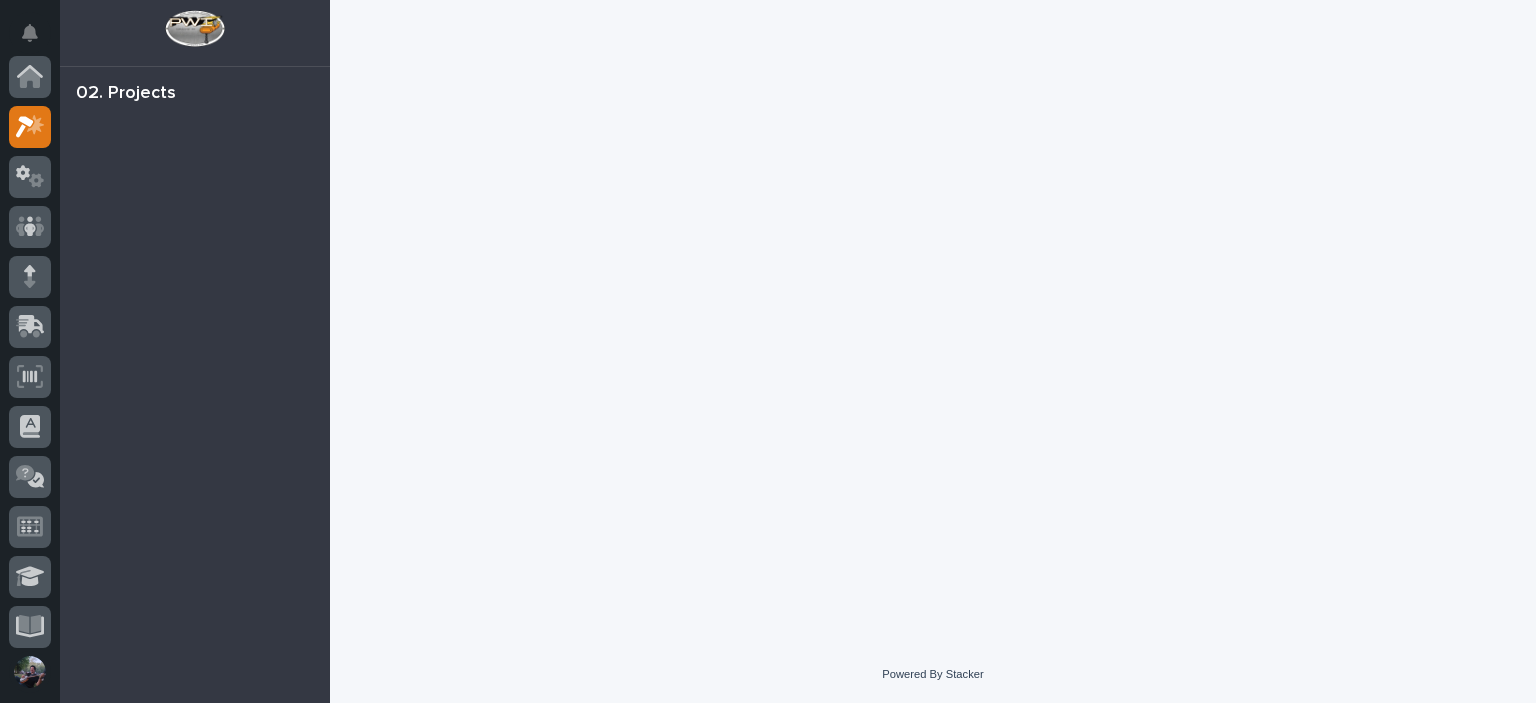 scroll, scrollTop: 50, scrollLeft: 0, axis: vertical 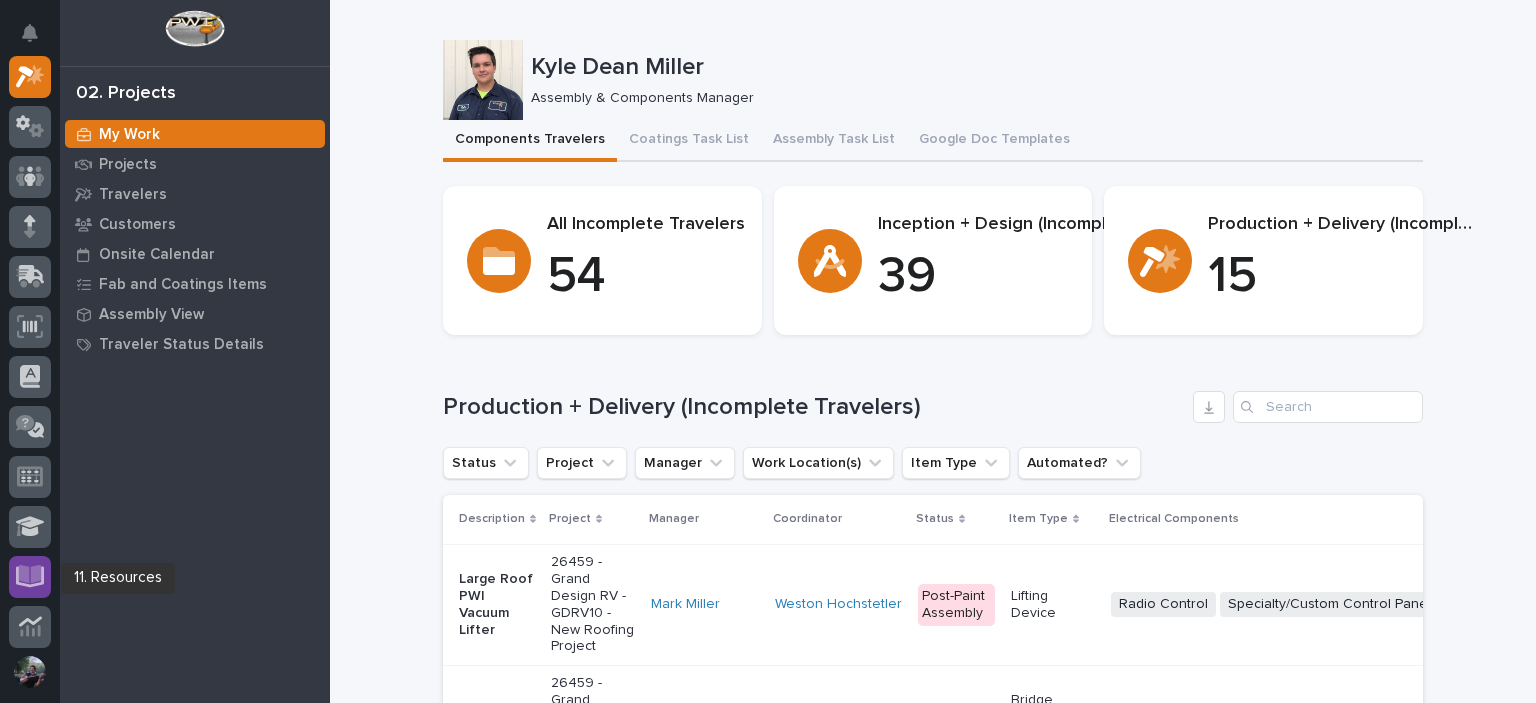 click 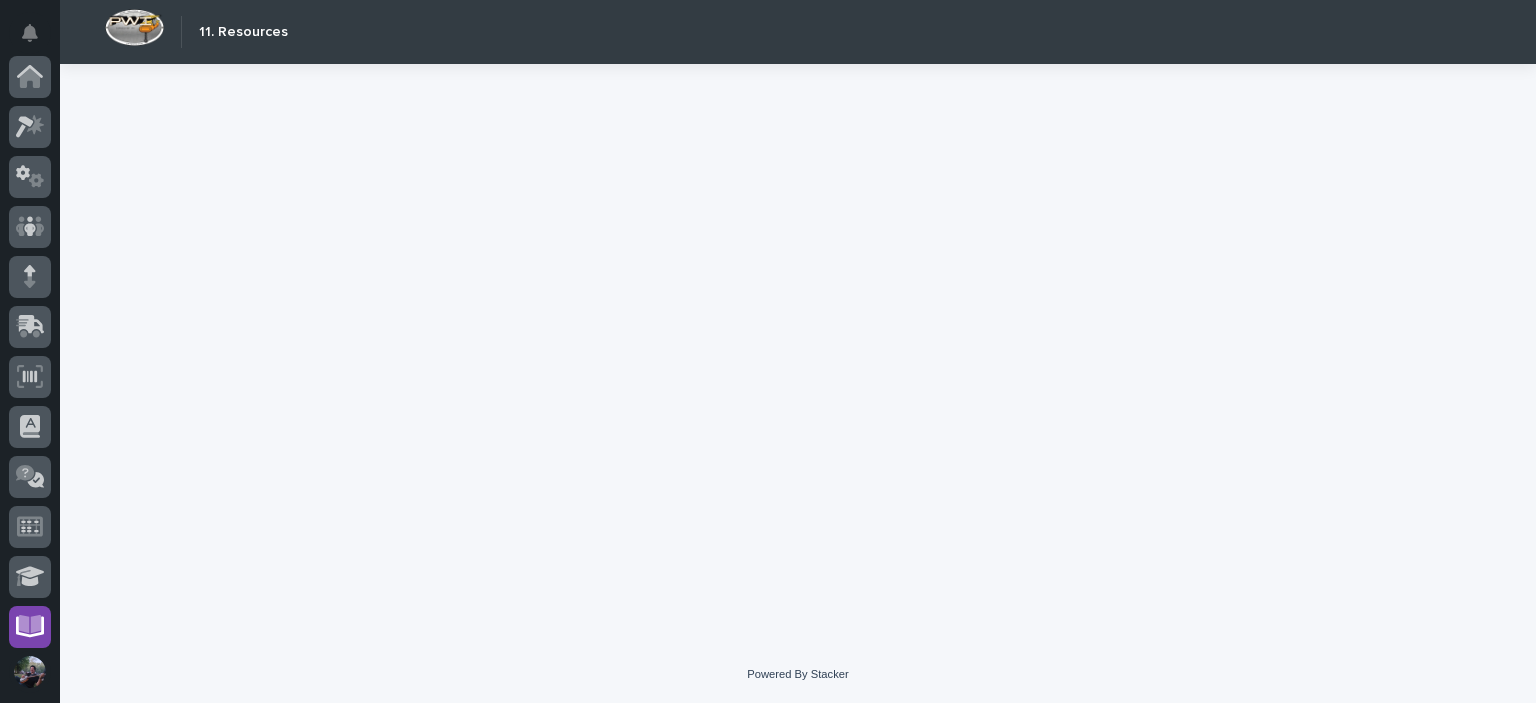 scroll, scrollTop: 404, scrollLeft: 0, axis: vertical 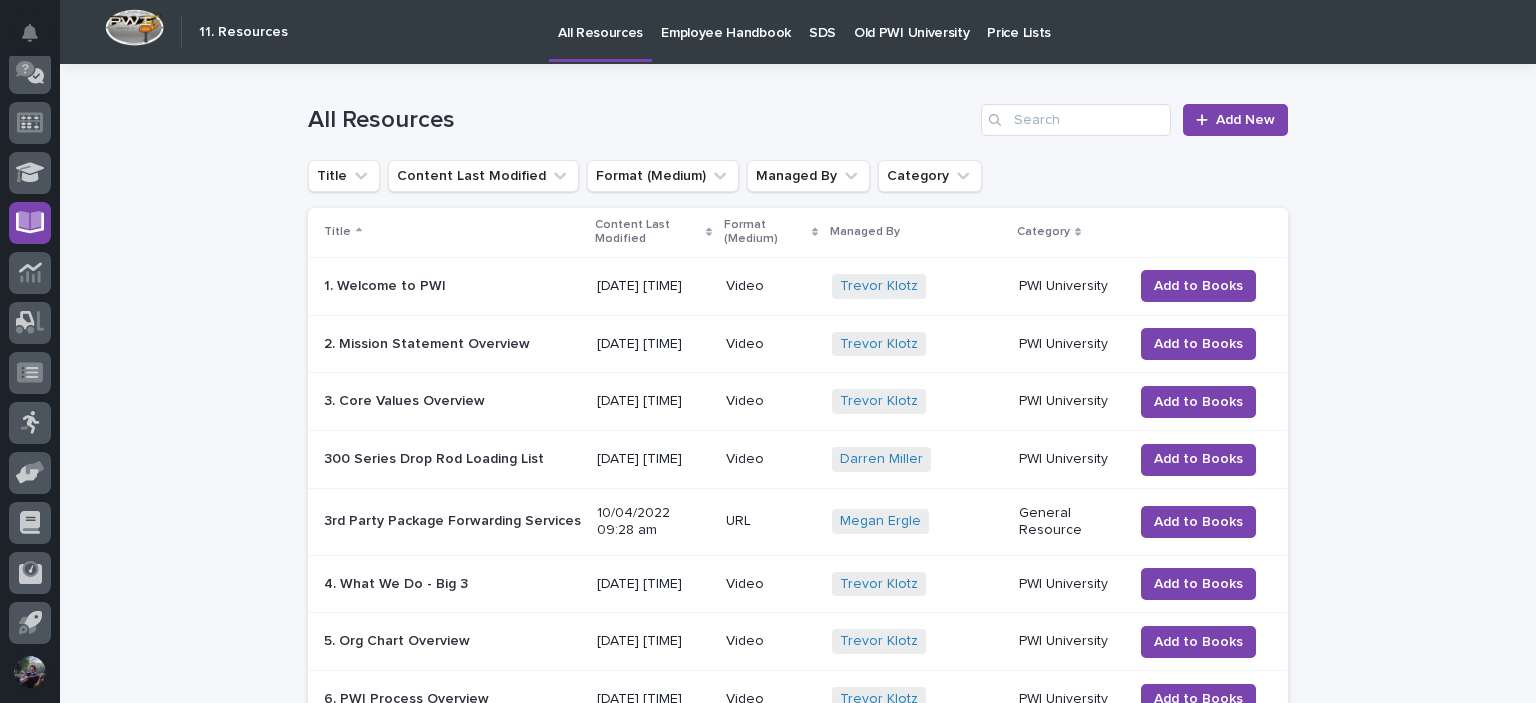 click on "Old PWI University" at bounding box center (911, 21) 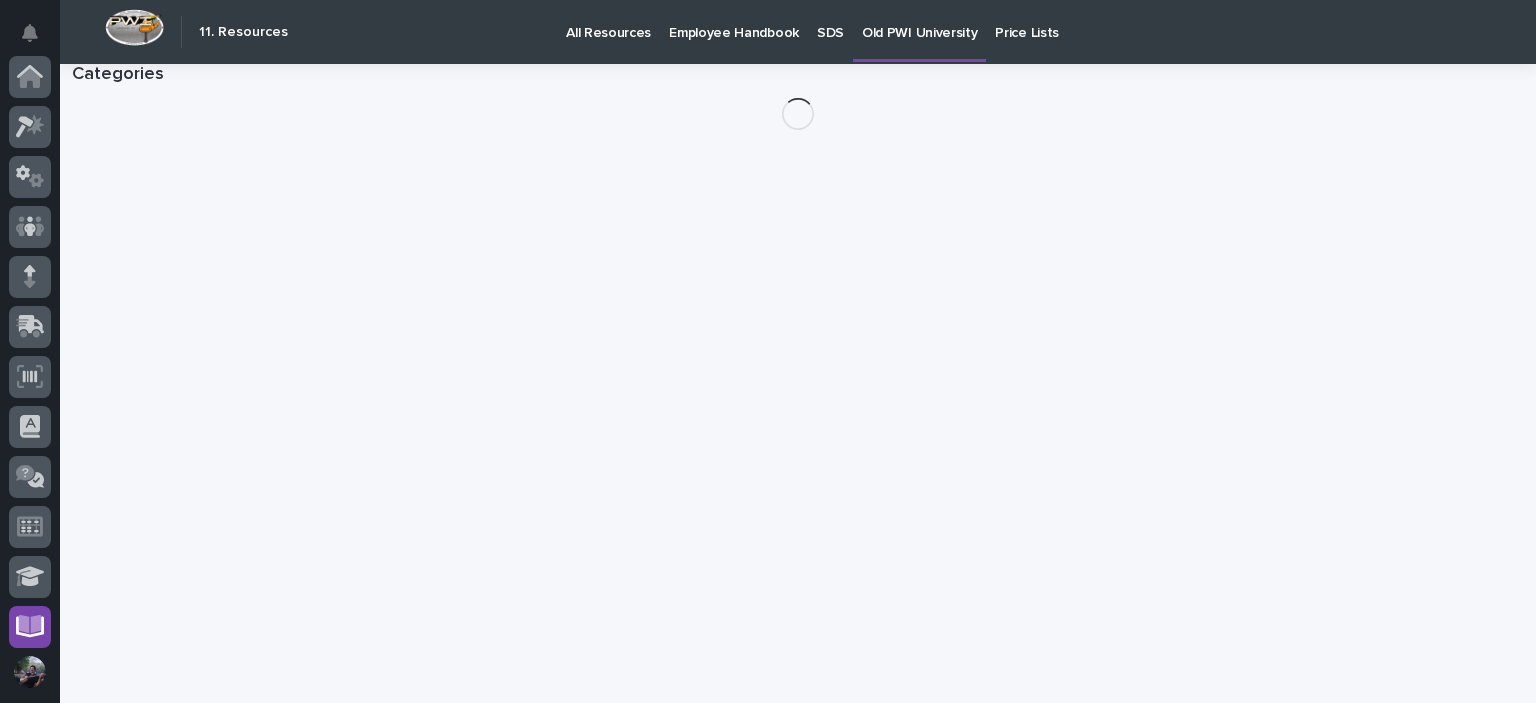 scroll, scrollTop: 404, scrollLeft: 0, axis: vertical 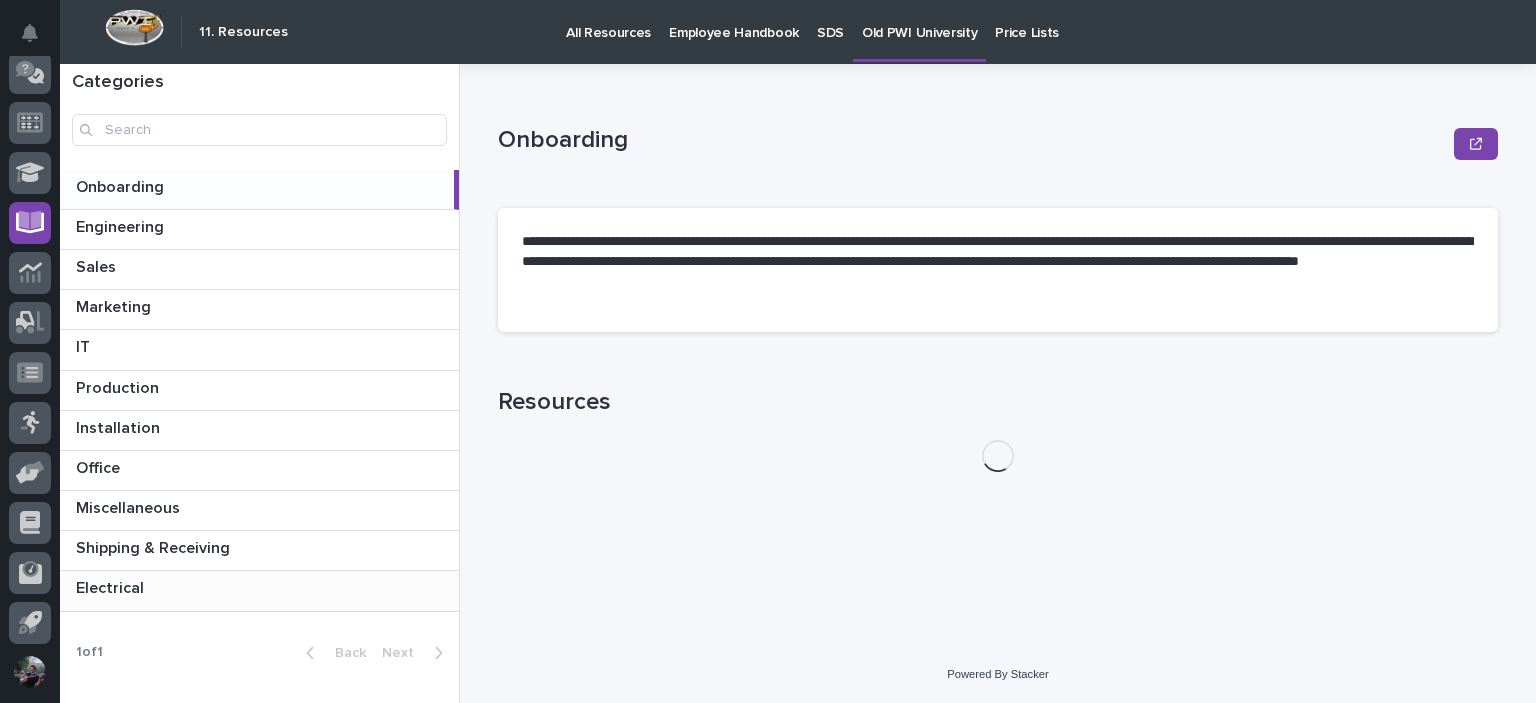 click at bounding box center (263, 588) 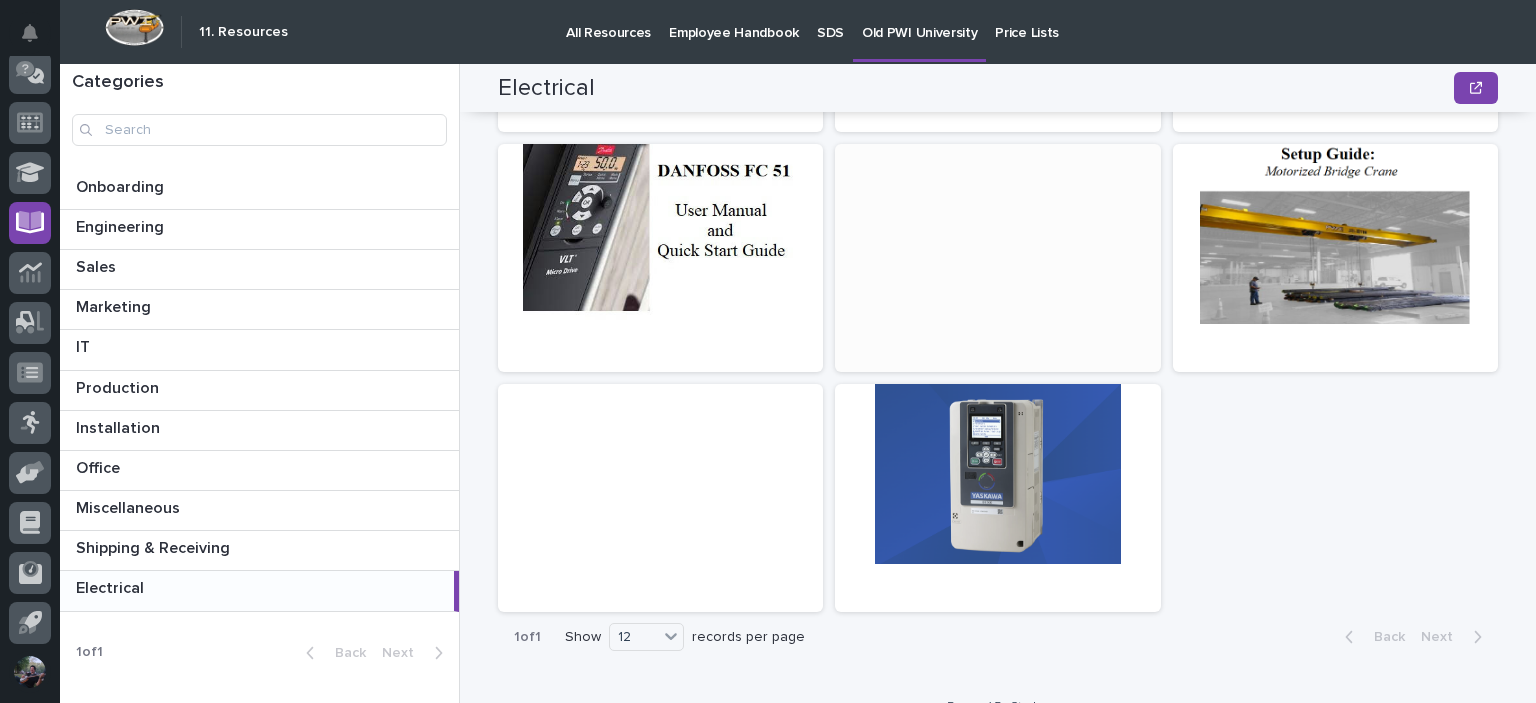 scroll, scrollTop: 720, scrollLeft: 0, axis: vertical 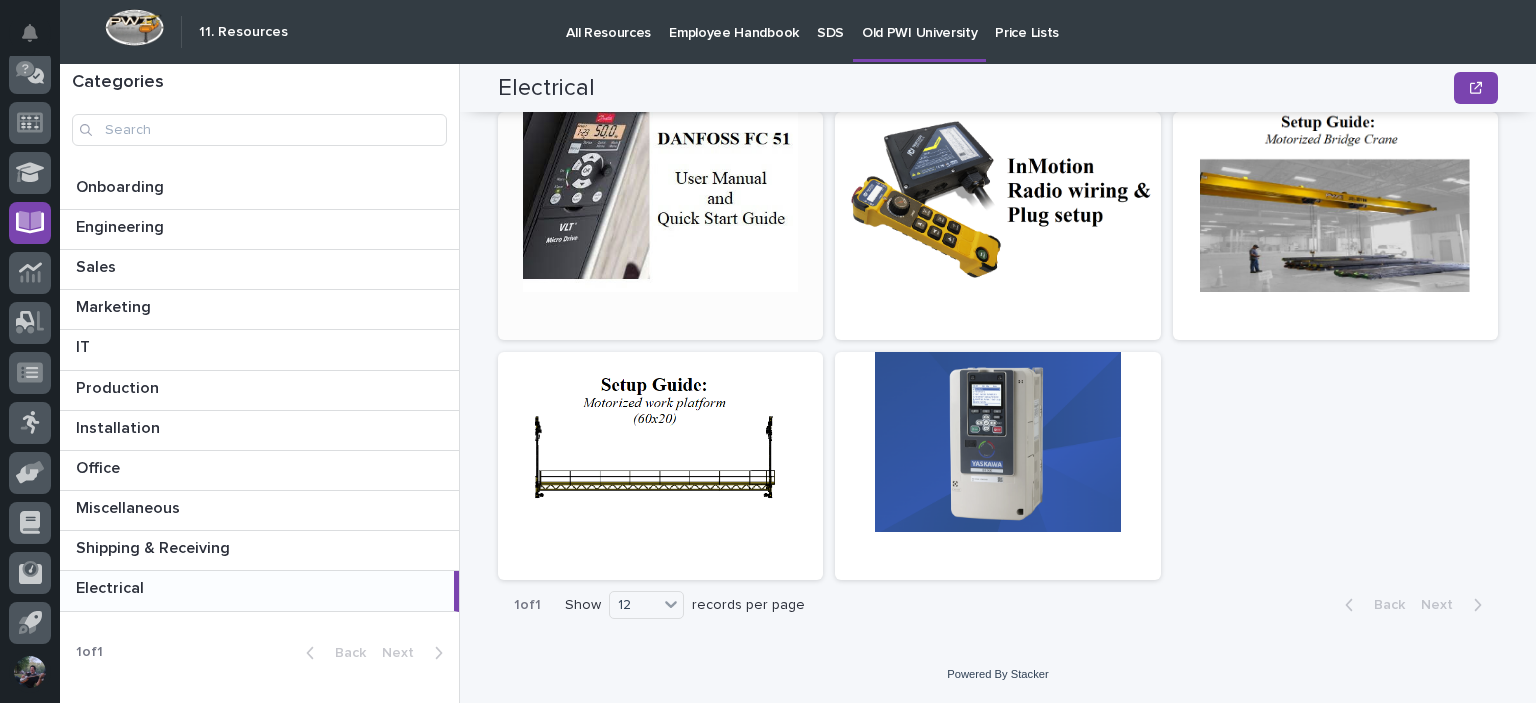 click at bounding box center [660, 202] 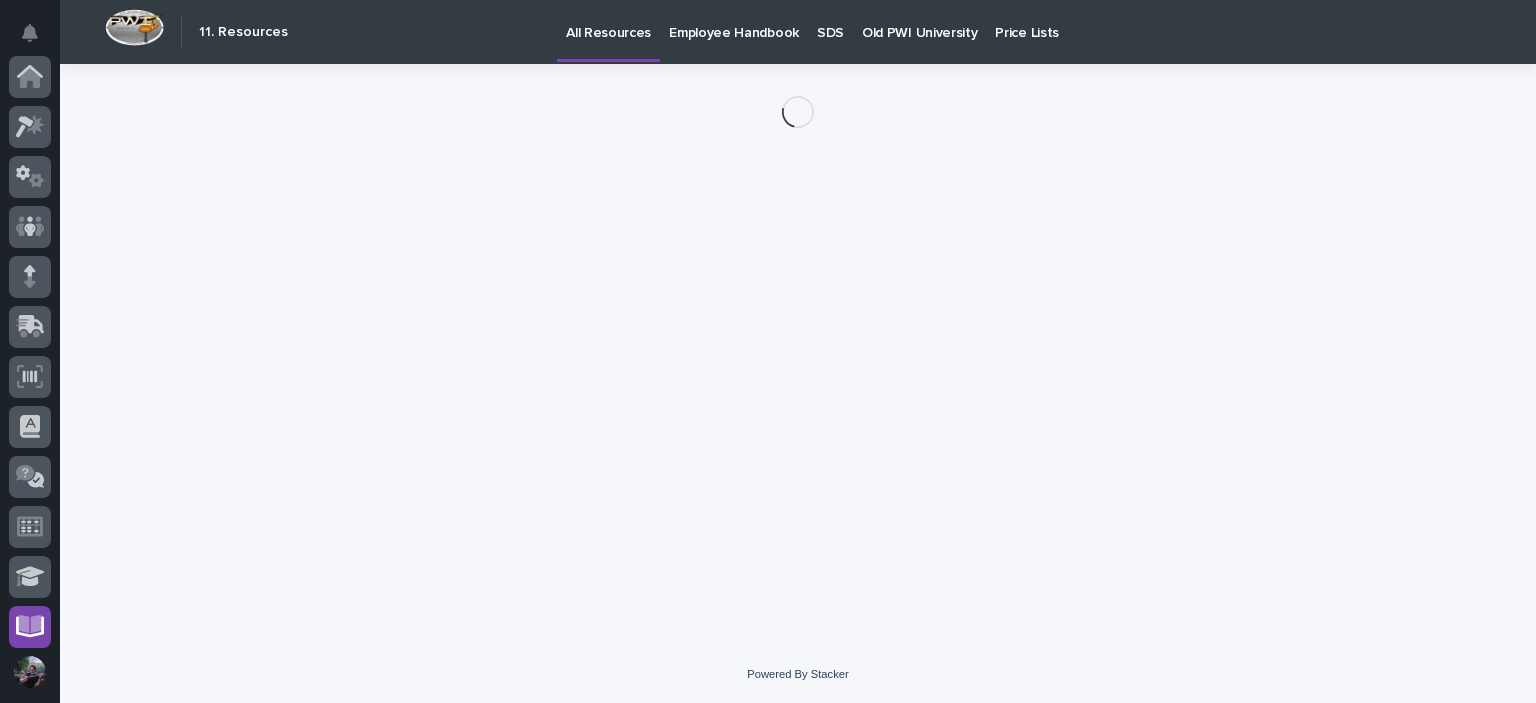 scroll, scrollTop: 404, scrollLeft: 0, axis: vertical 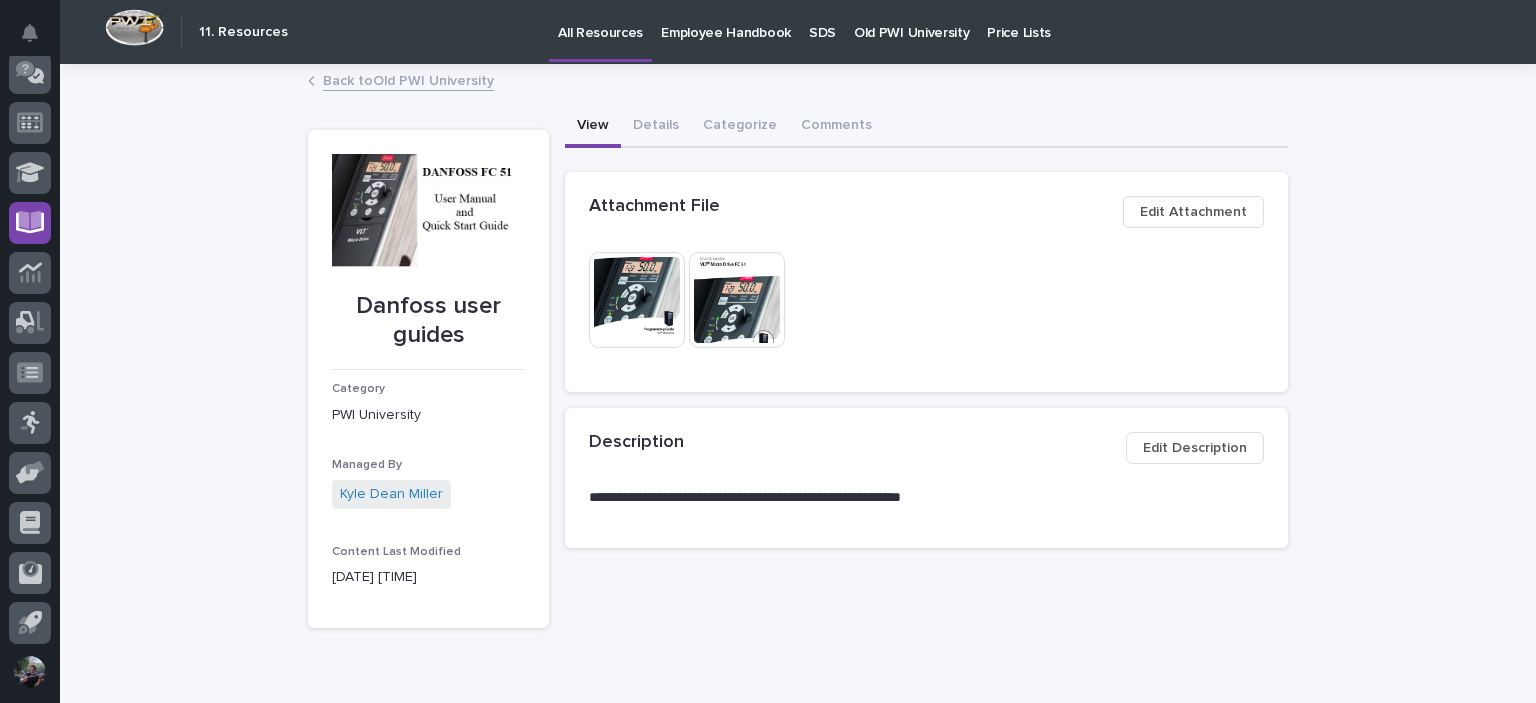 click at bounding box center (737, 300) 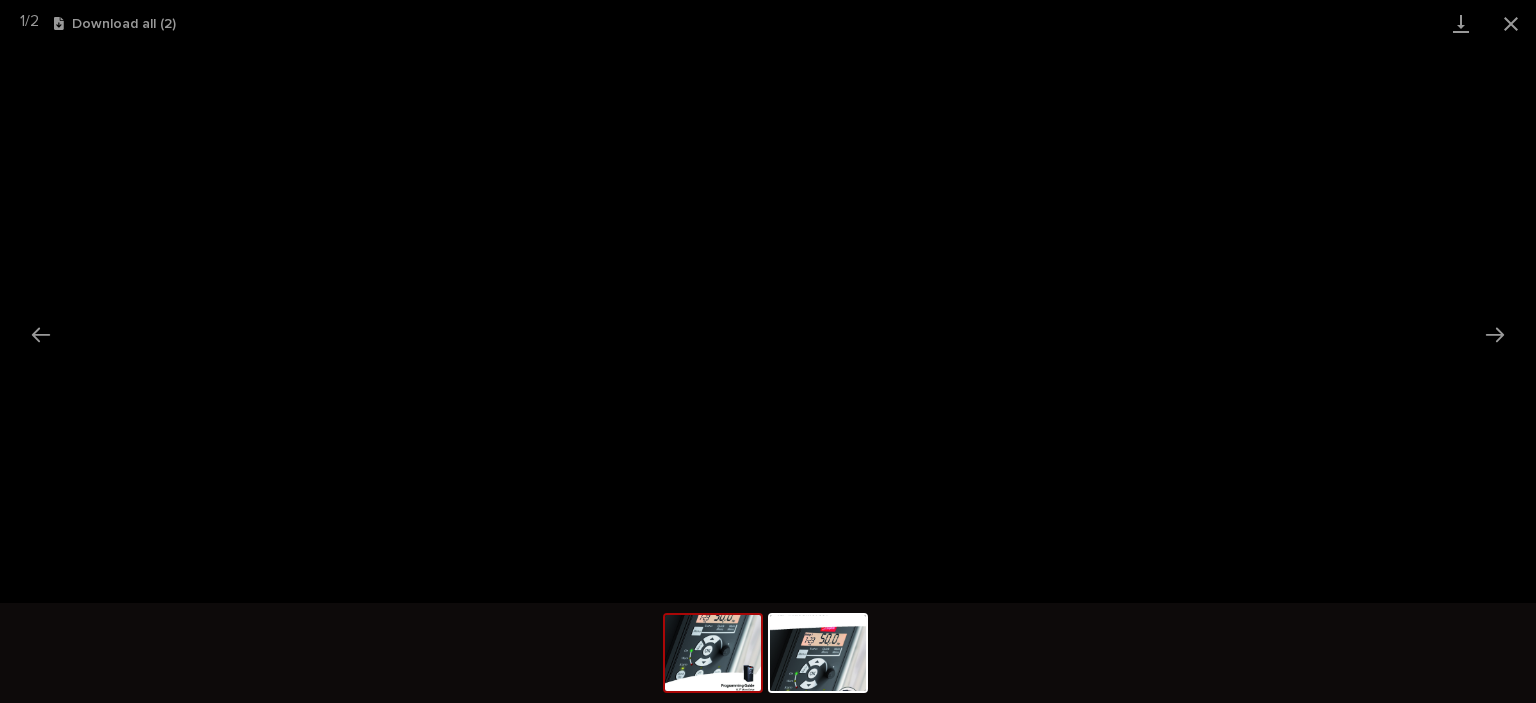 scroll, scrollTop: 0, scrollLeft: 0, axis: both 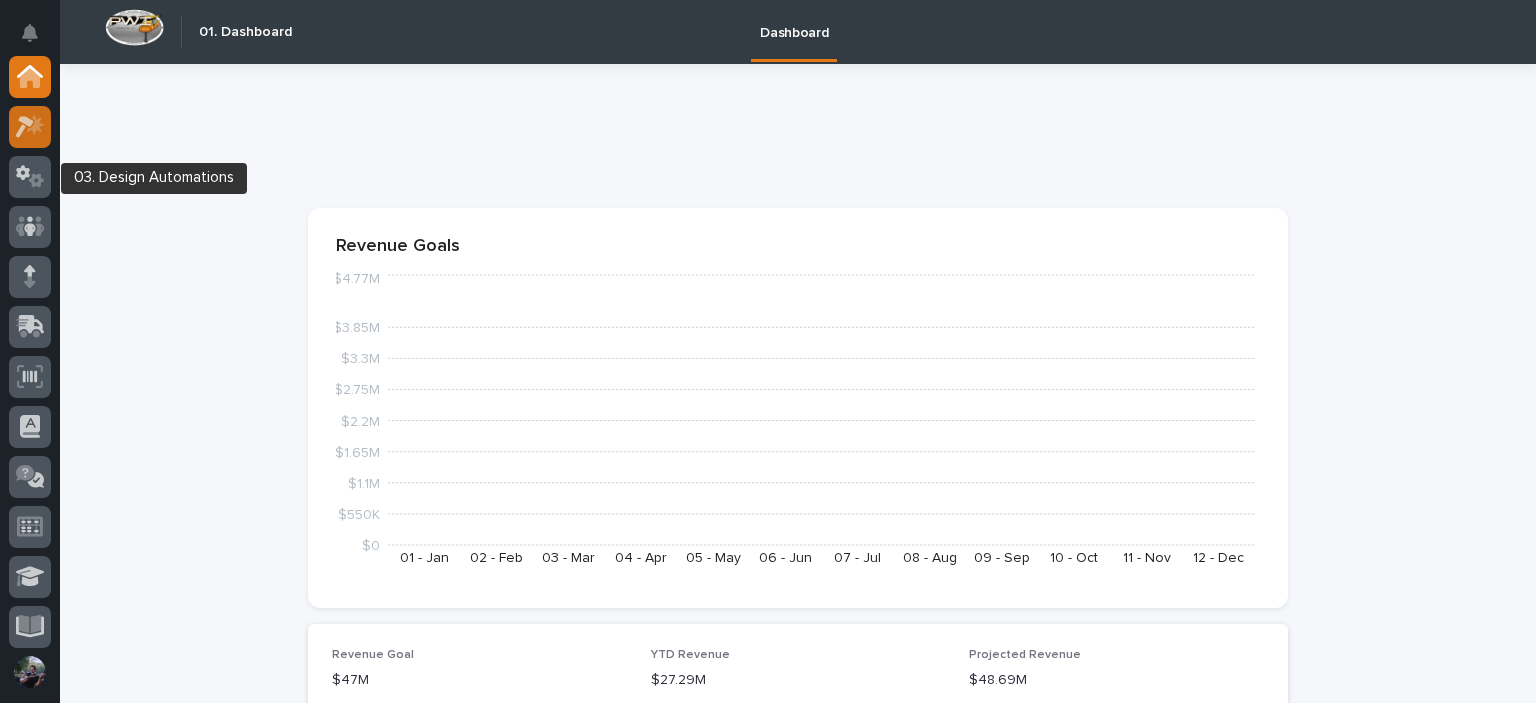 click at bounding box center [30, 127] 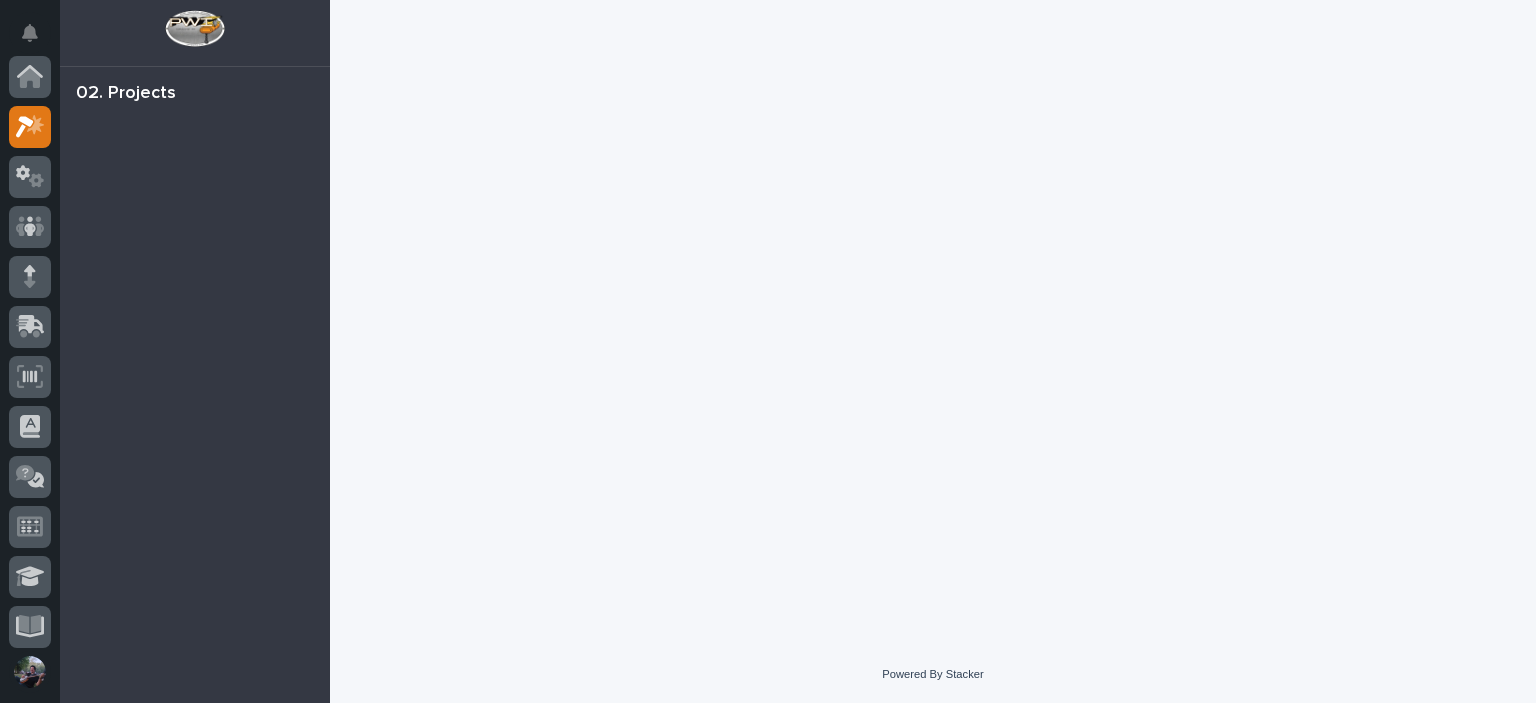 scroll, scrollTop: 50, scrollLeft: 0, axis: vertical 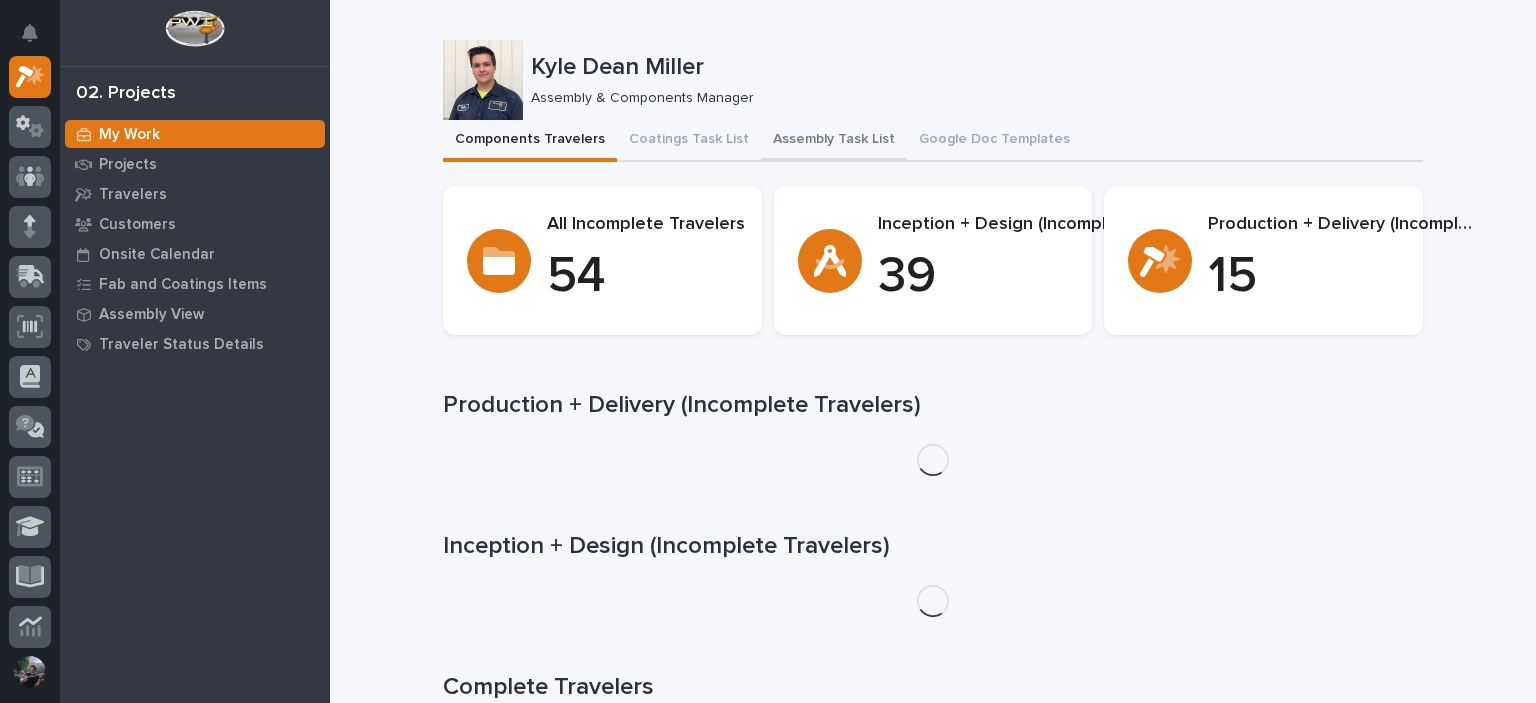 click on "Assembly Task List" at bounding box center [834, 141] 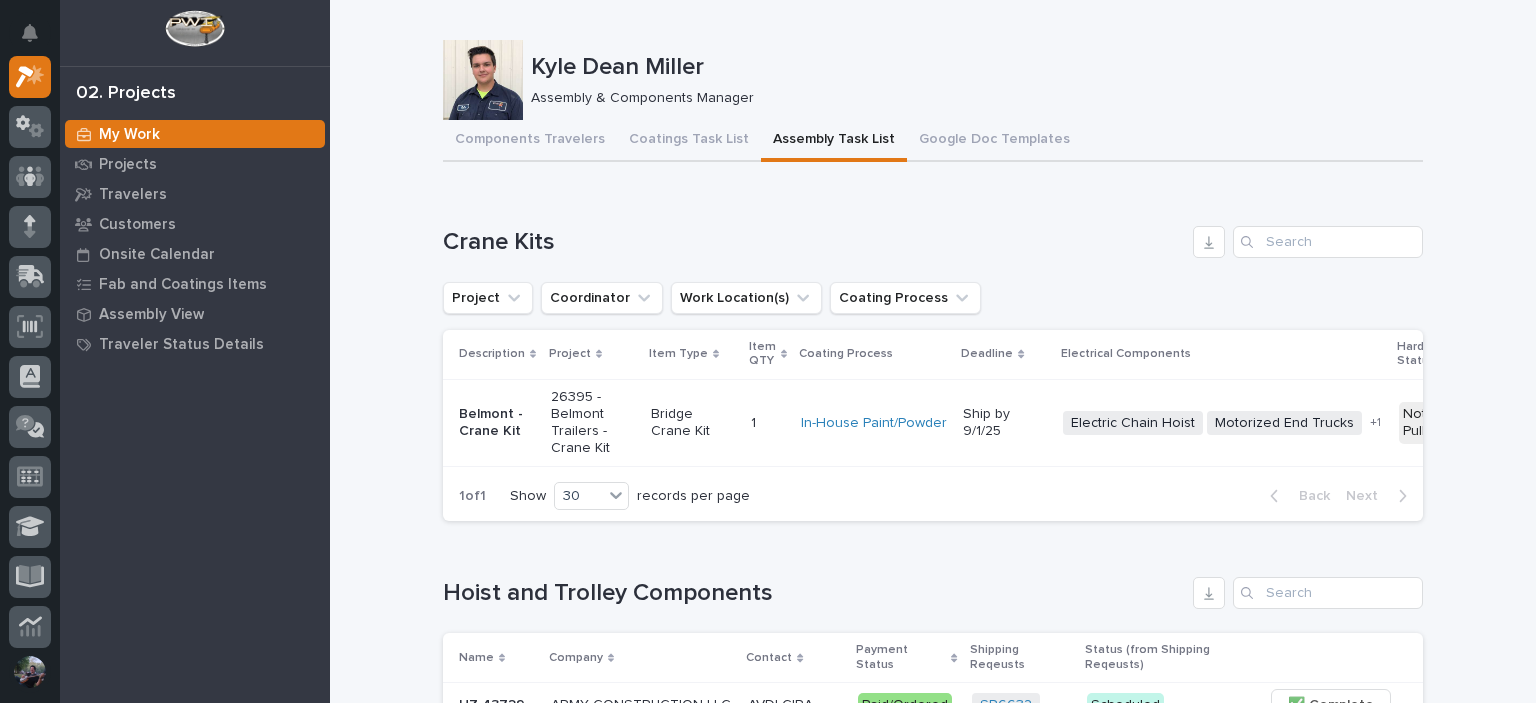 click on "[FIRST] [LAST] Assembly & Components Manager" at bounding box center [973, 80] 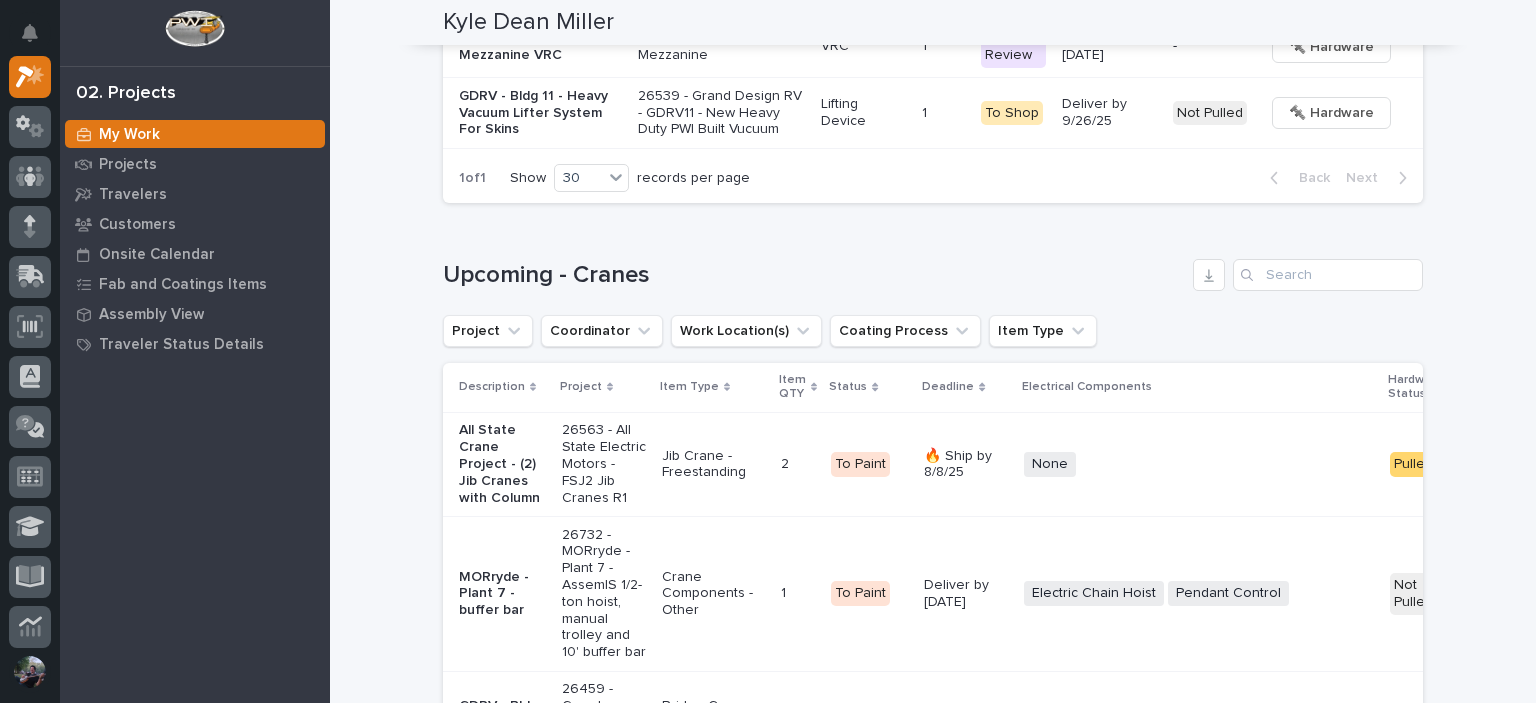 scroll, scrollTop: 2800, scrollLeft: 0, axis: vertical 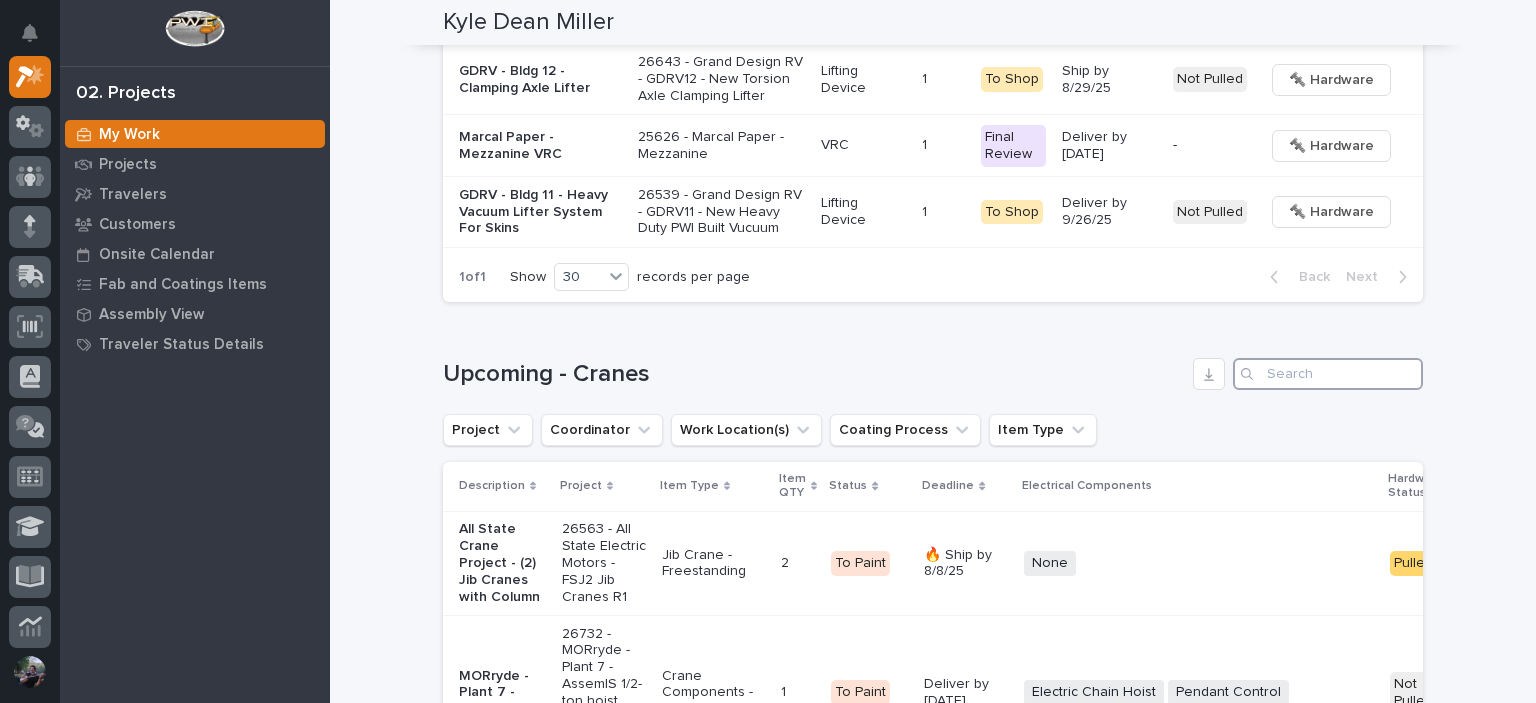 click at bounding box center [1328, 374] 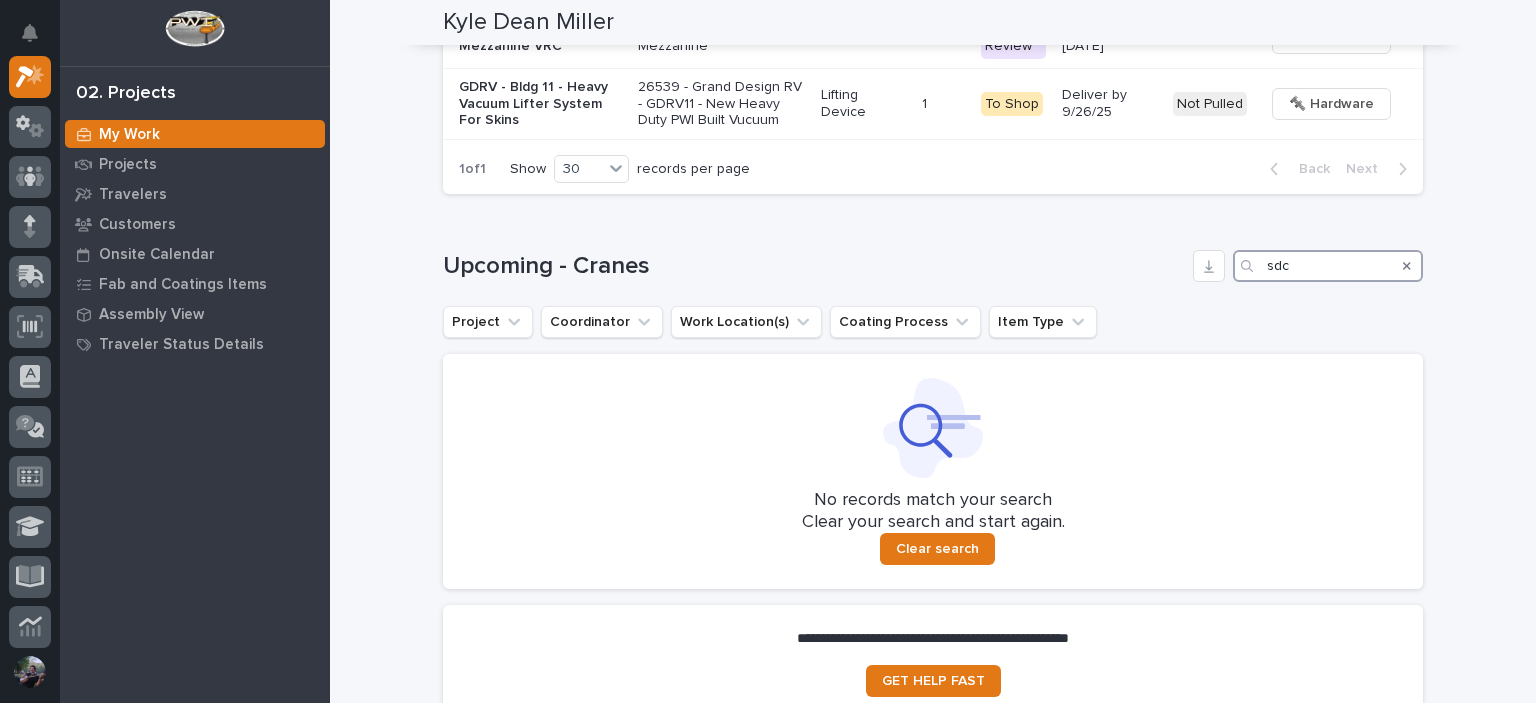 scroll, scrollTop: 2708, scrollLeft: 0, axis: vertical 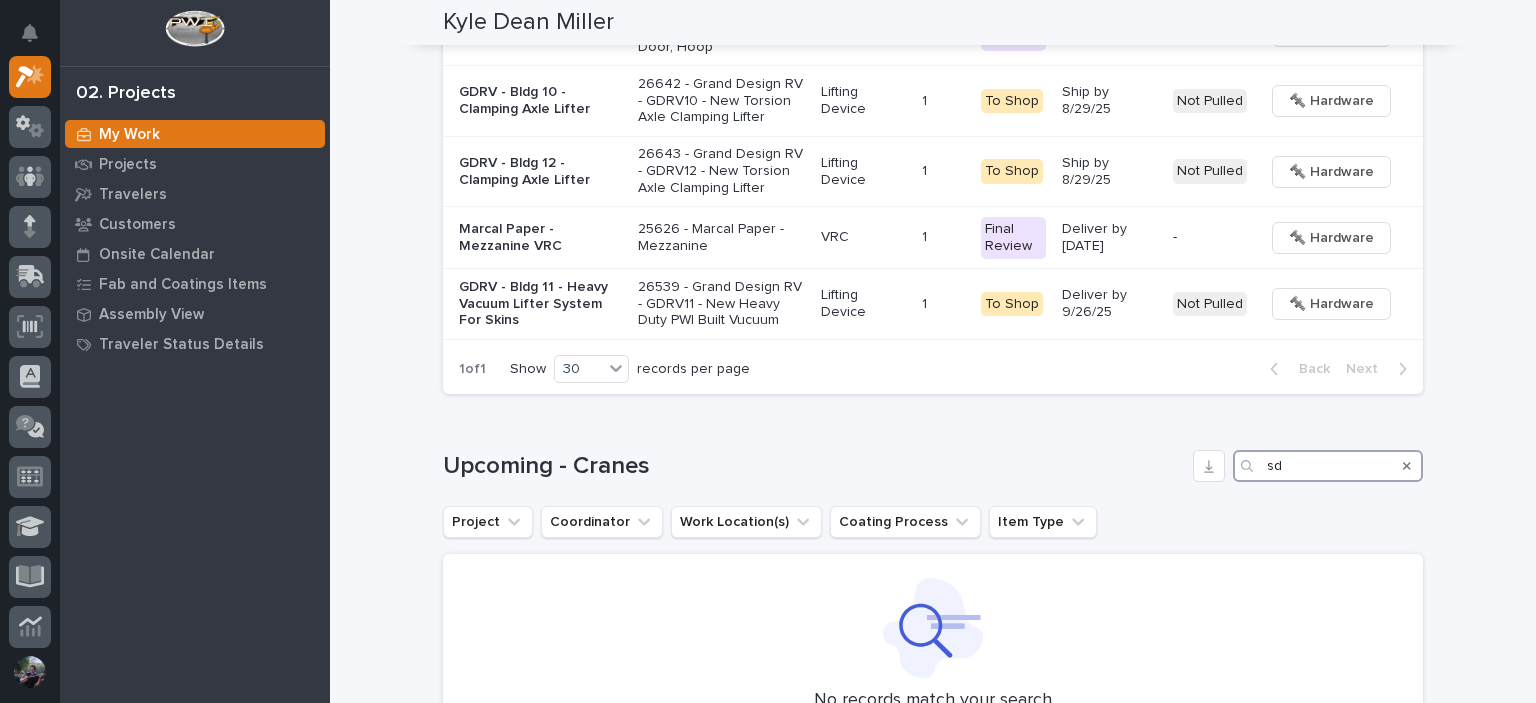 type on "s" 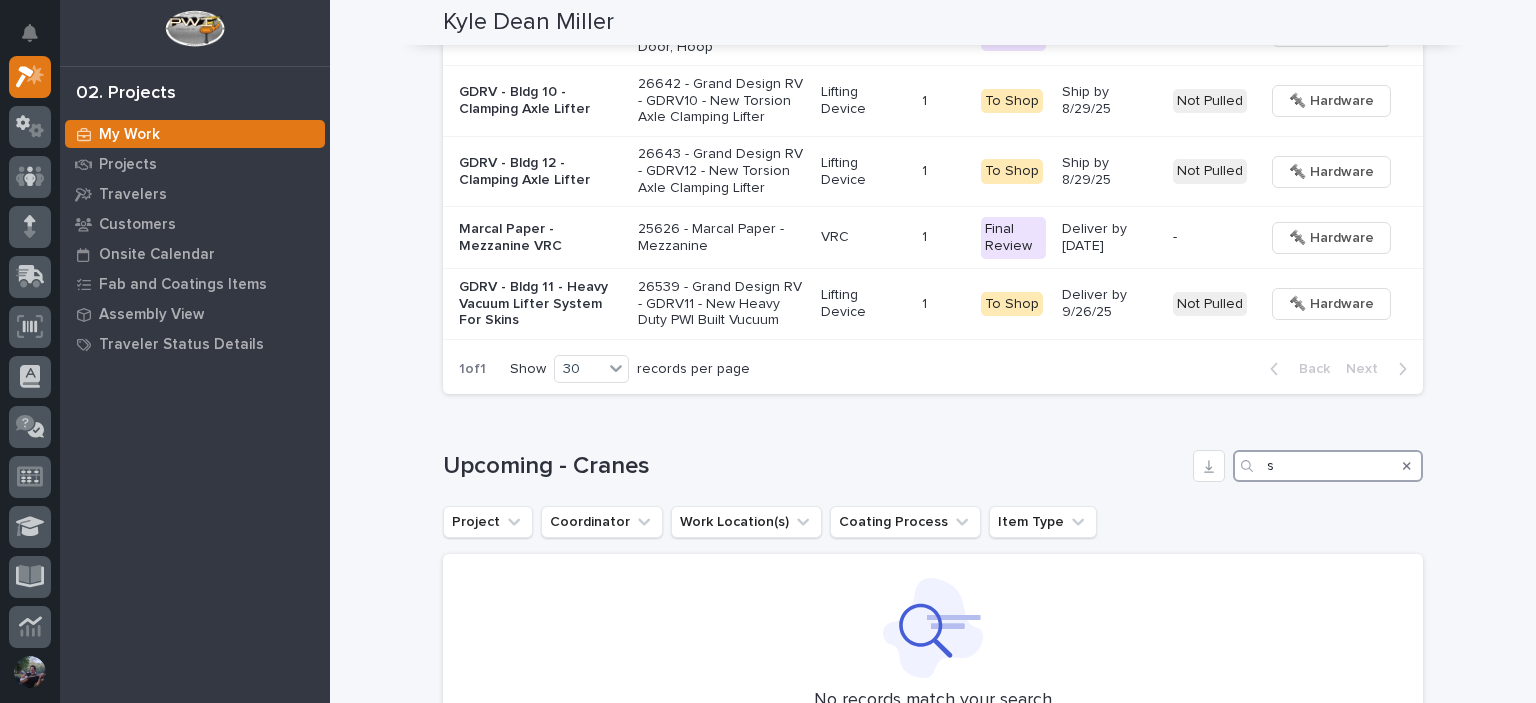 type 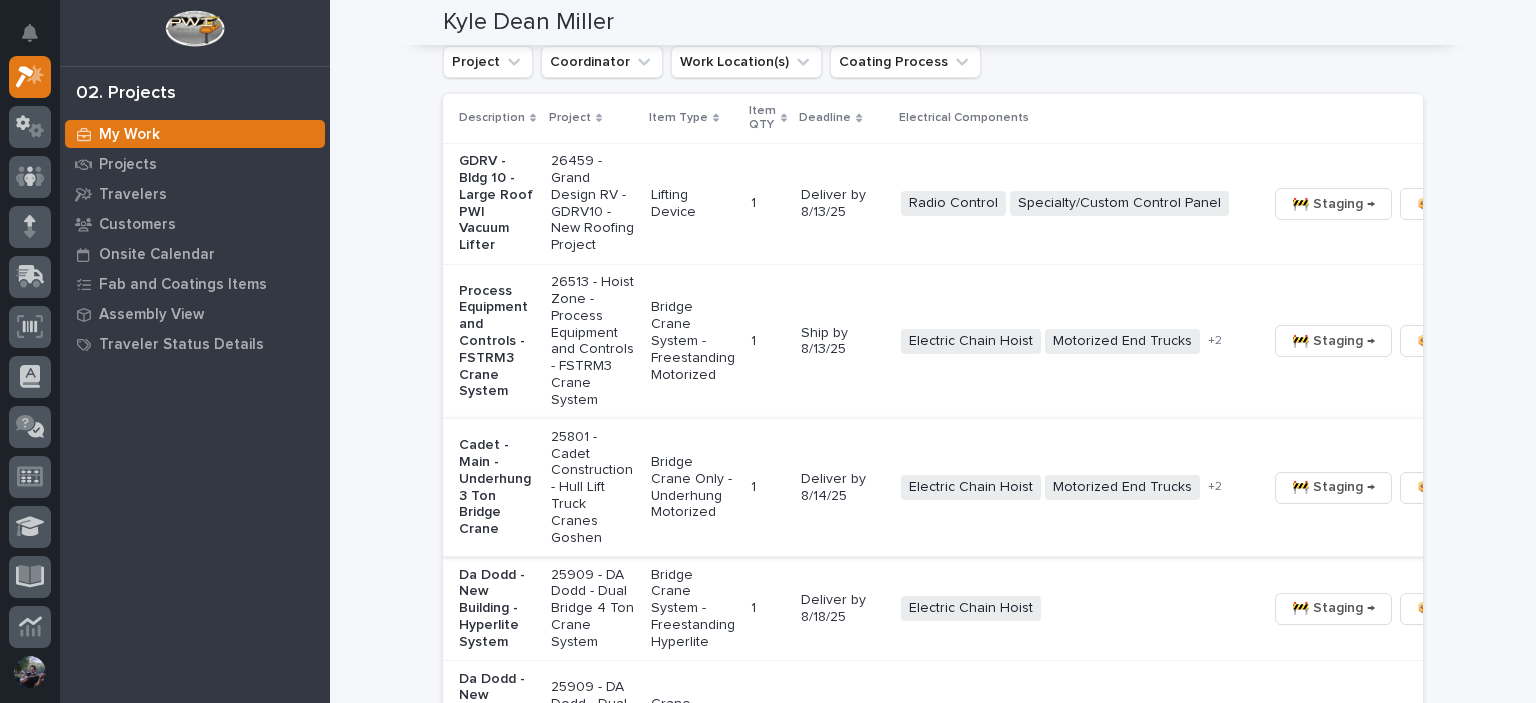 scroll, scrollTop: 1242, scrollLeft: 0, axis: vertical 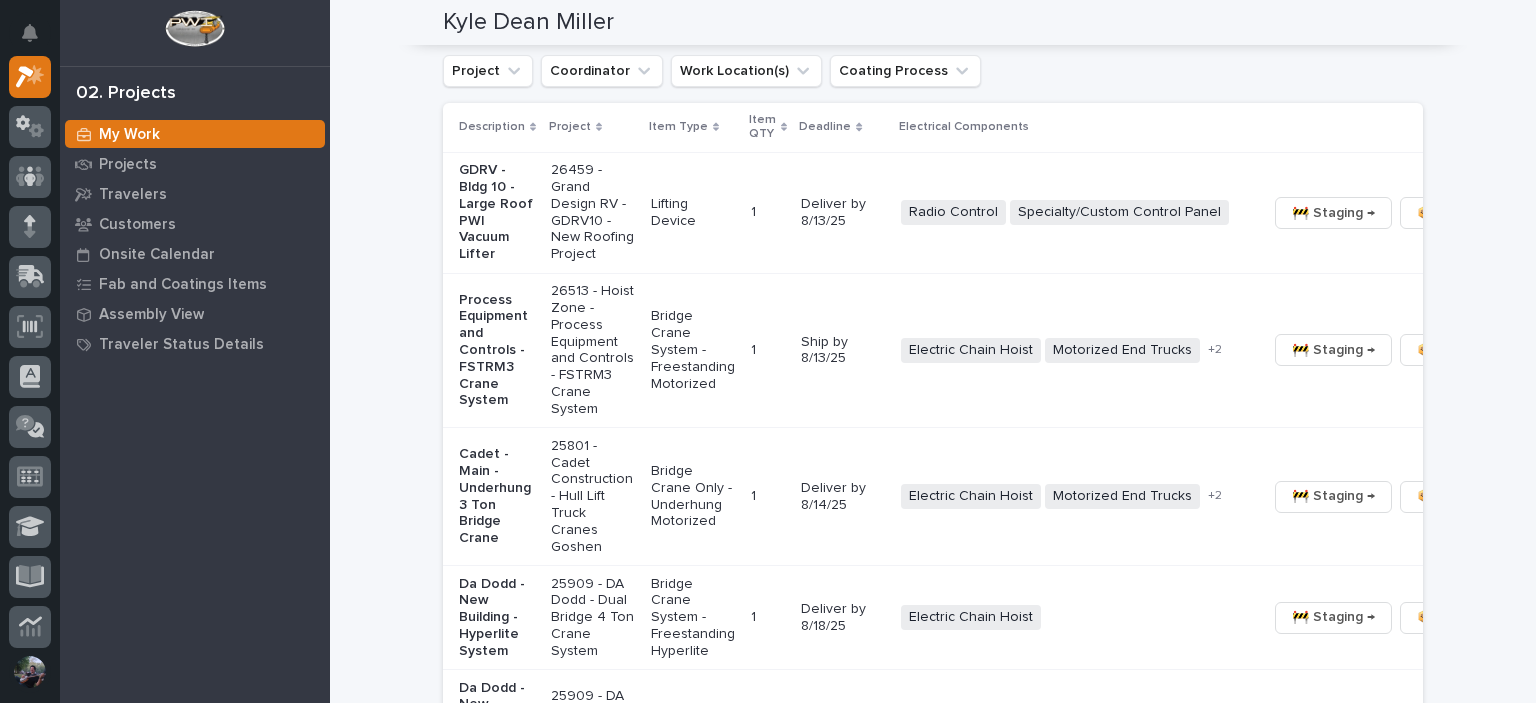 click on "My Work Projects Travelers Customers Onsite Calendar Fab and Coatings Items Assembly View Traveler Status Details" at bounding box center (195, 239) 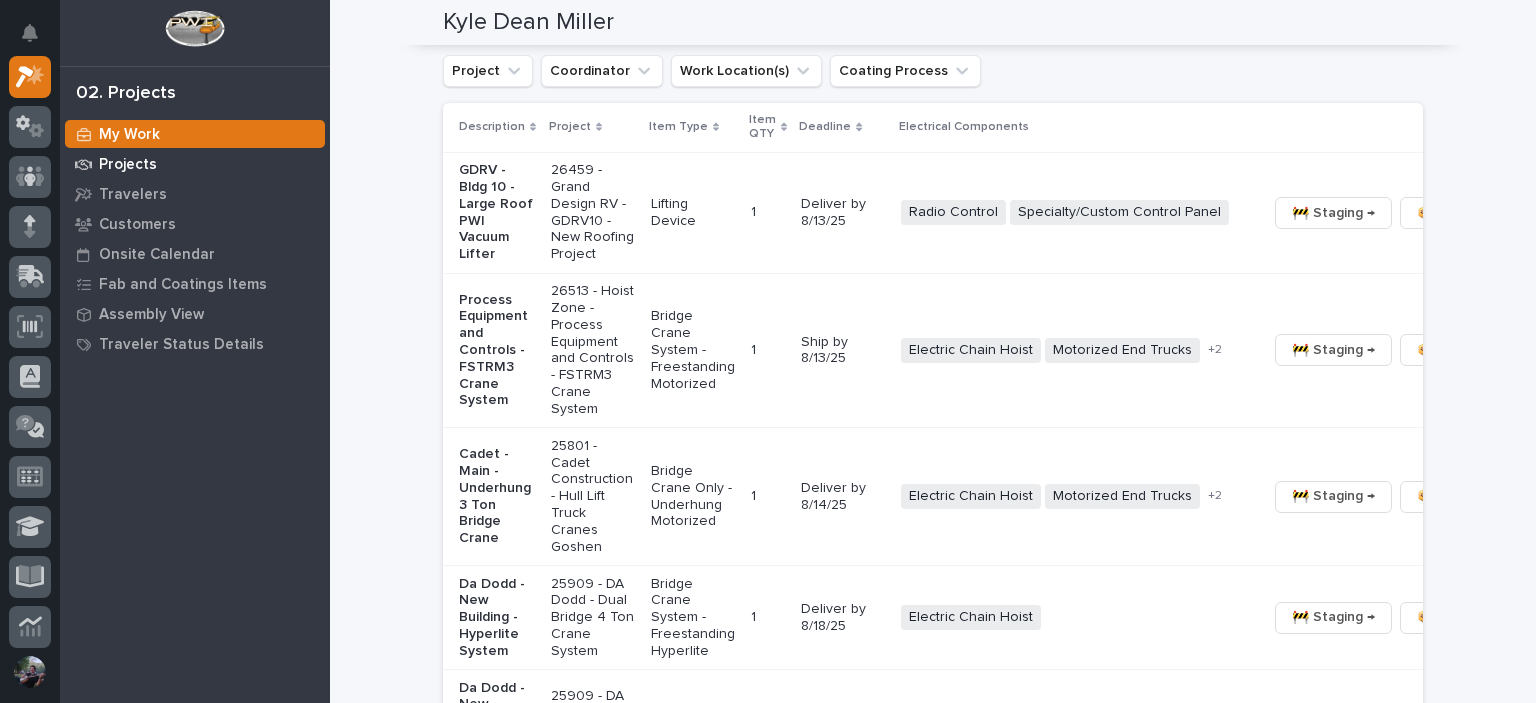 click on "Projects" at bounding box center [128, 165] 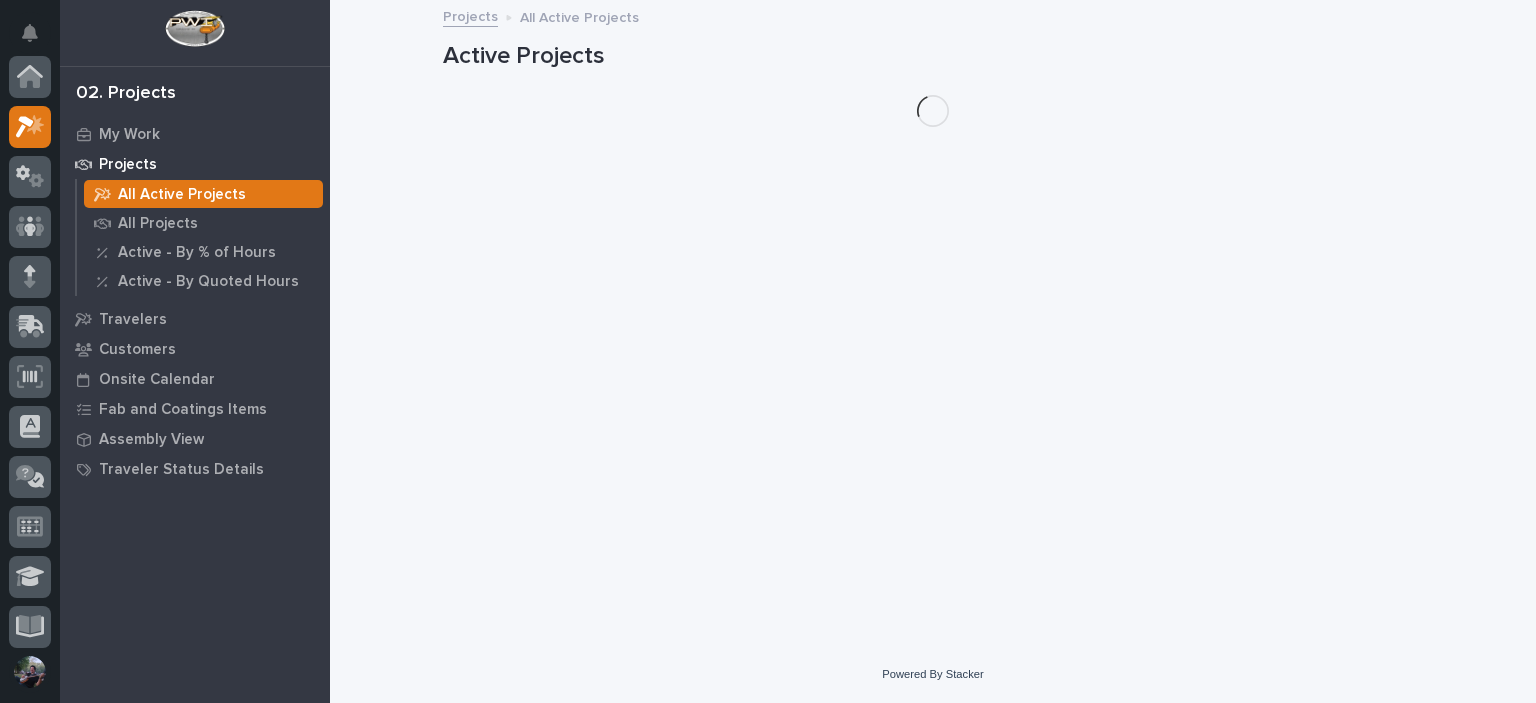 scroll, scrollTop: 0, scrollLeft: 0, axis: both 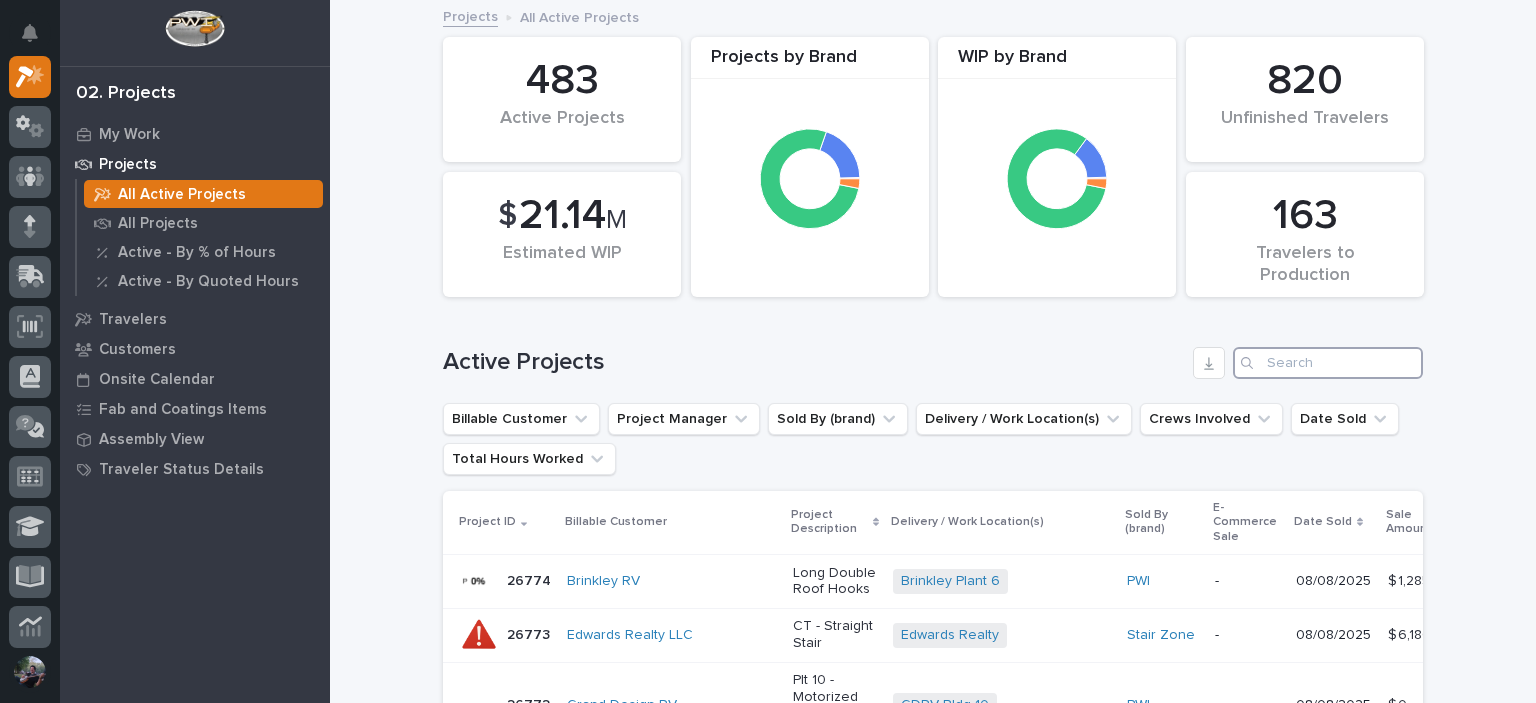 click at bounding box center [1328, 363] 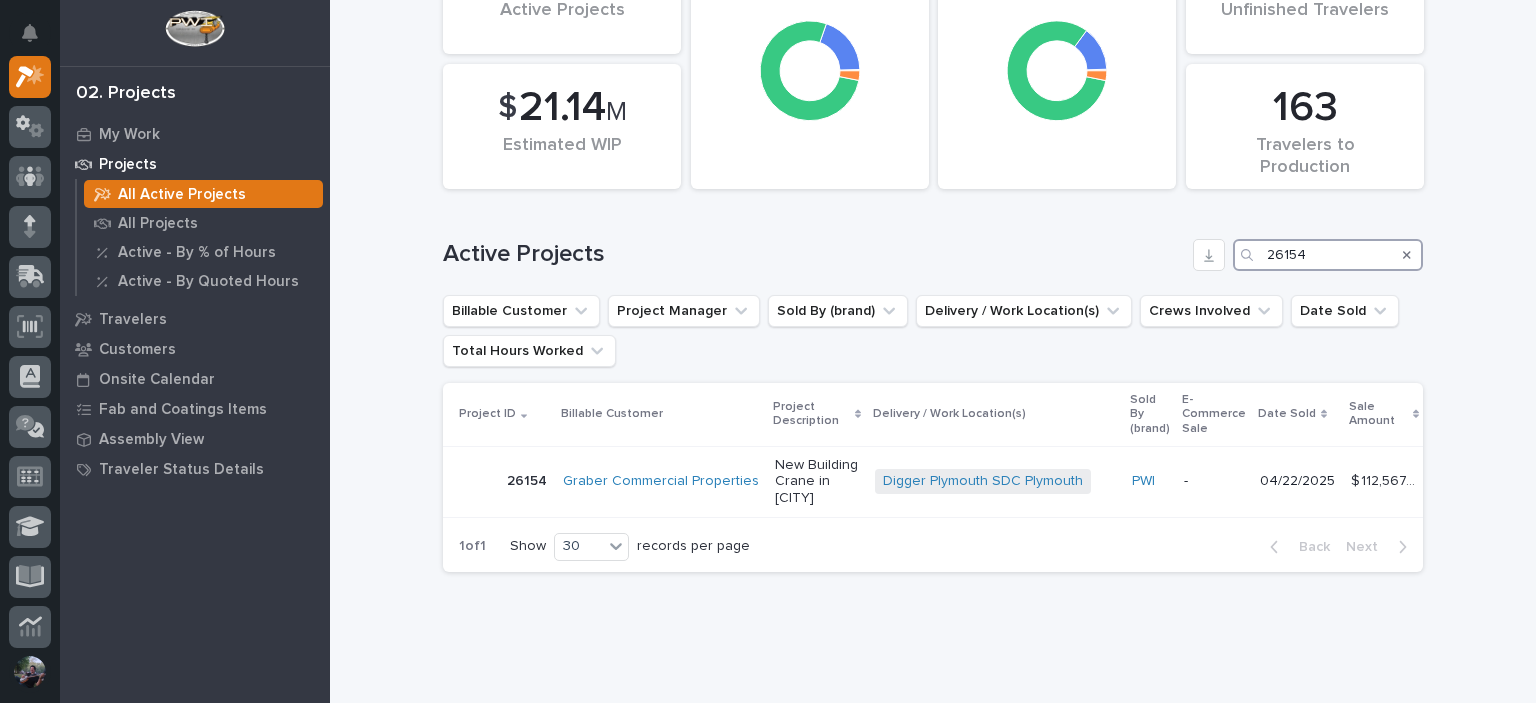 scroll, scrollTop: 164, scrollLeft: 0, axis: vertical 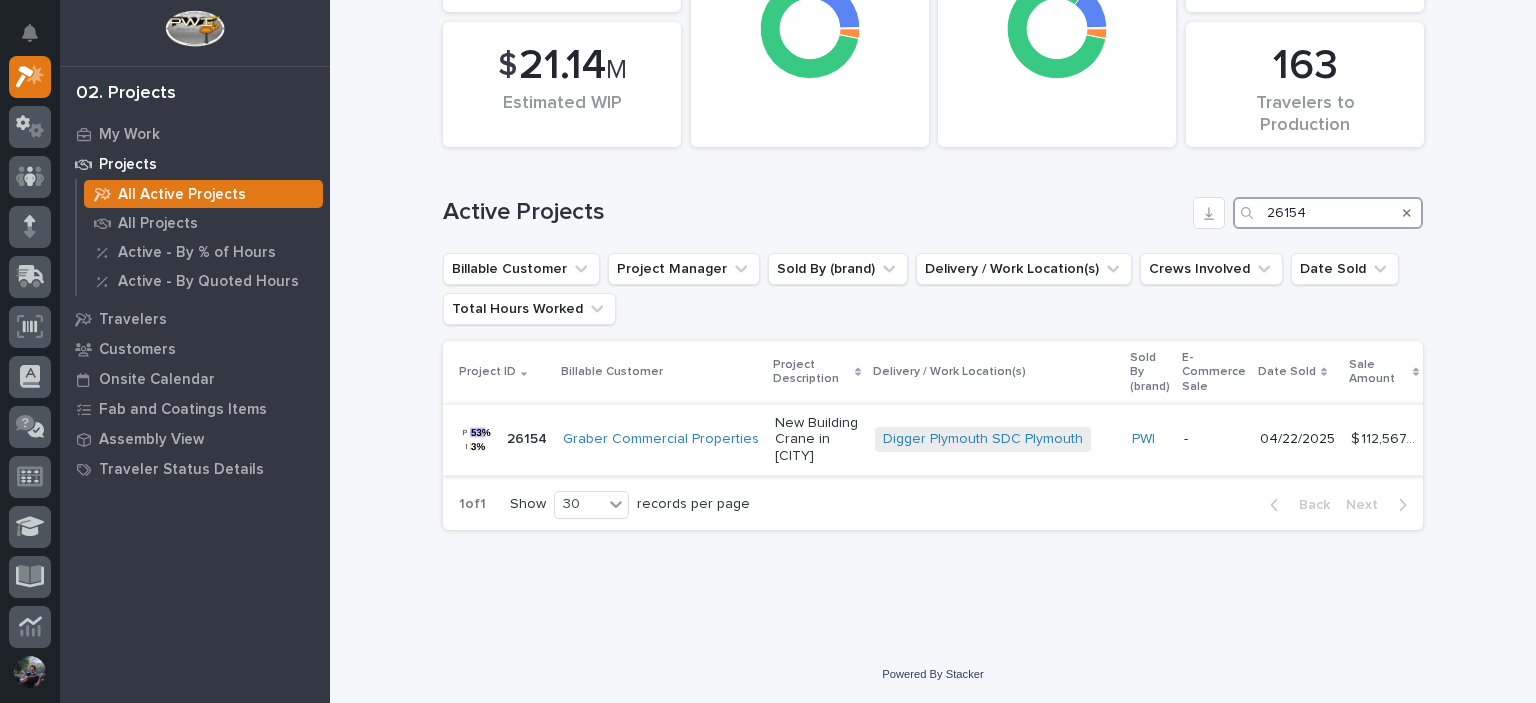 type on "26154" 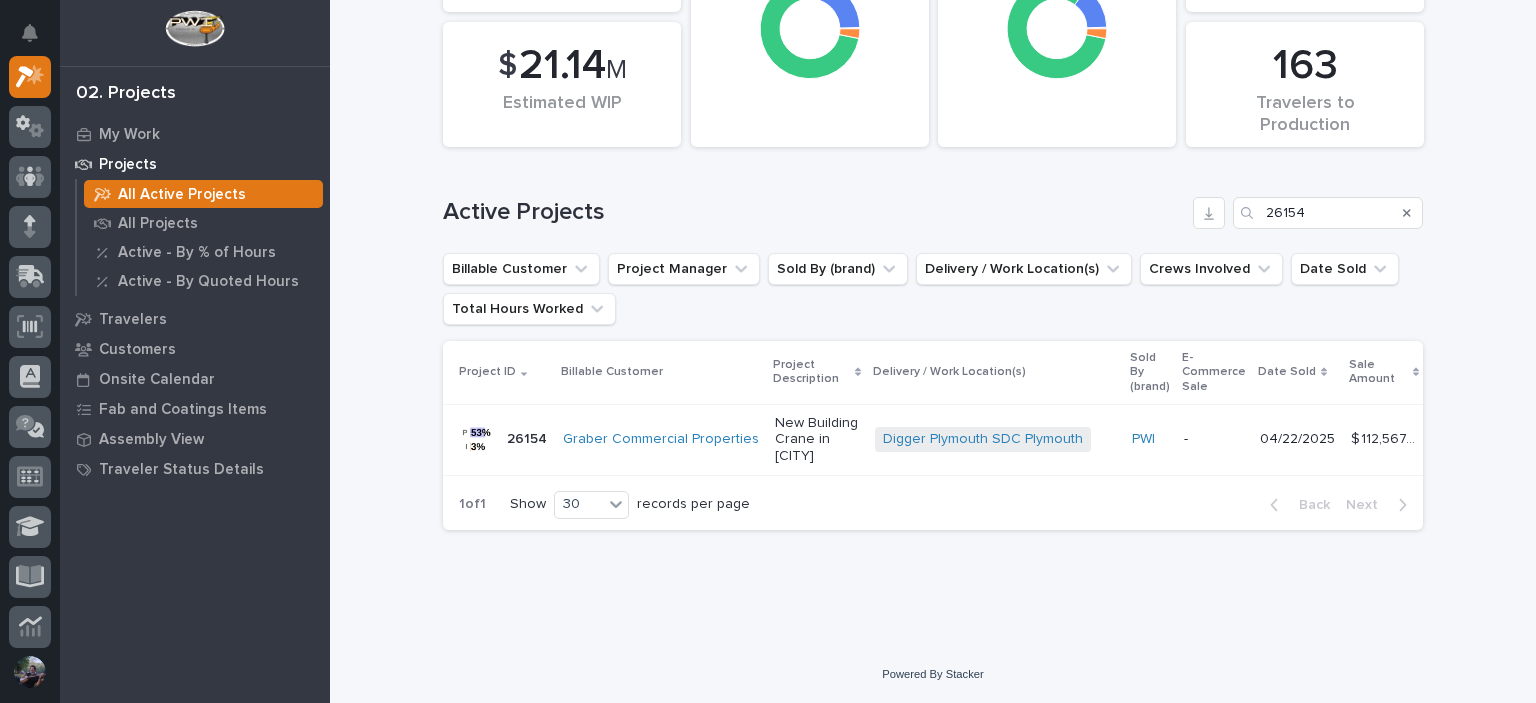 click on "New Building Crane in [CITY]" at bounding box center [817, 440] 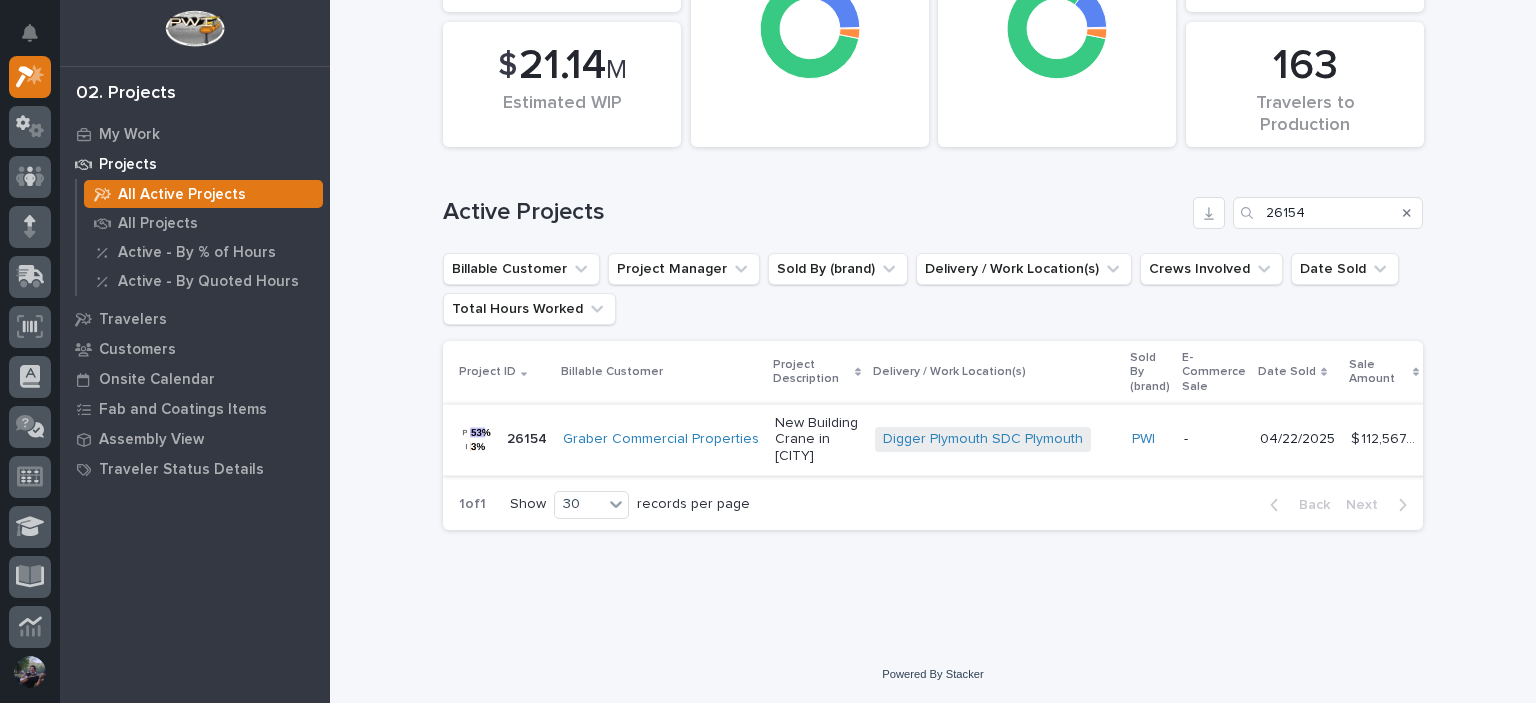 scroll, scrollTop: 0, scrollLeft: 0, axis: both 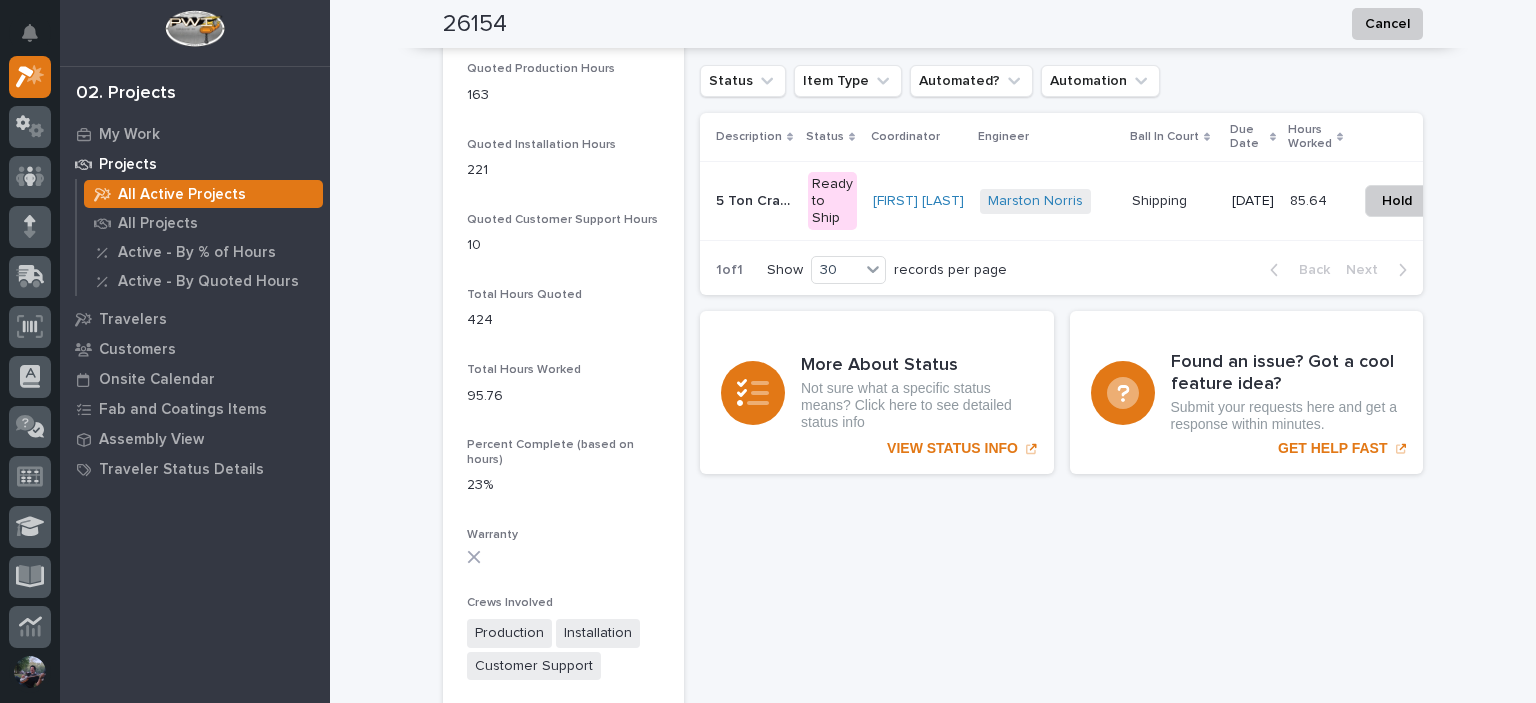 click on "5 Ton Crane System 5 Ton Crane System" at bounding box center (754, 201) 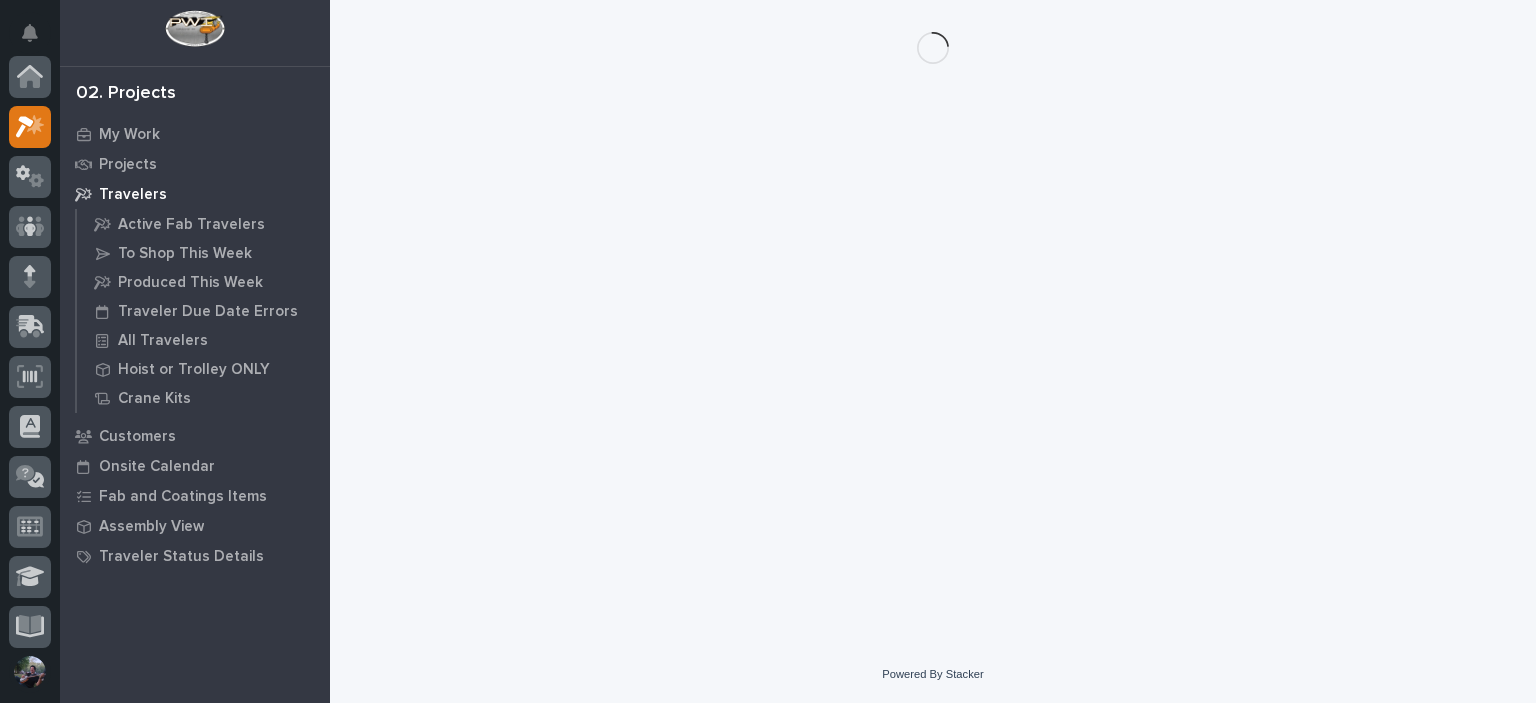 scroll, scrollTop: 0, scrollLeft: 0, axis: both 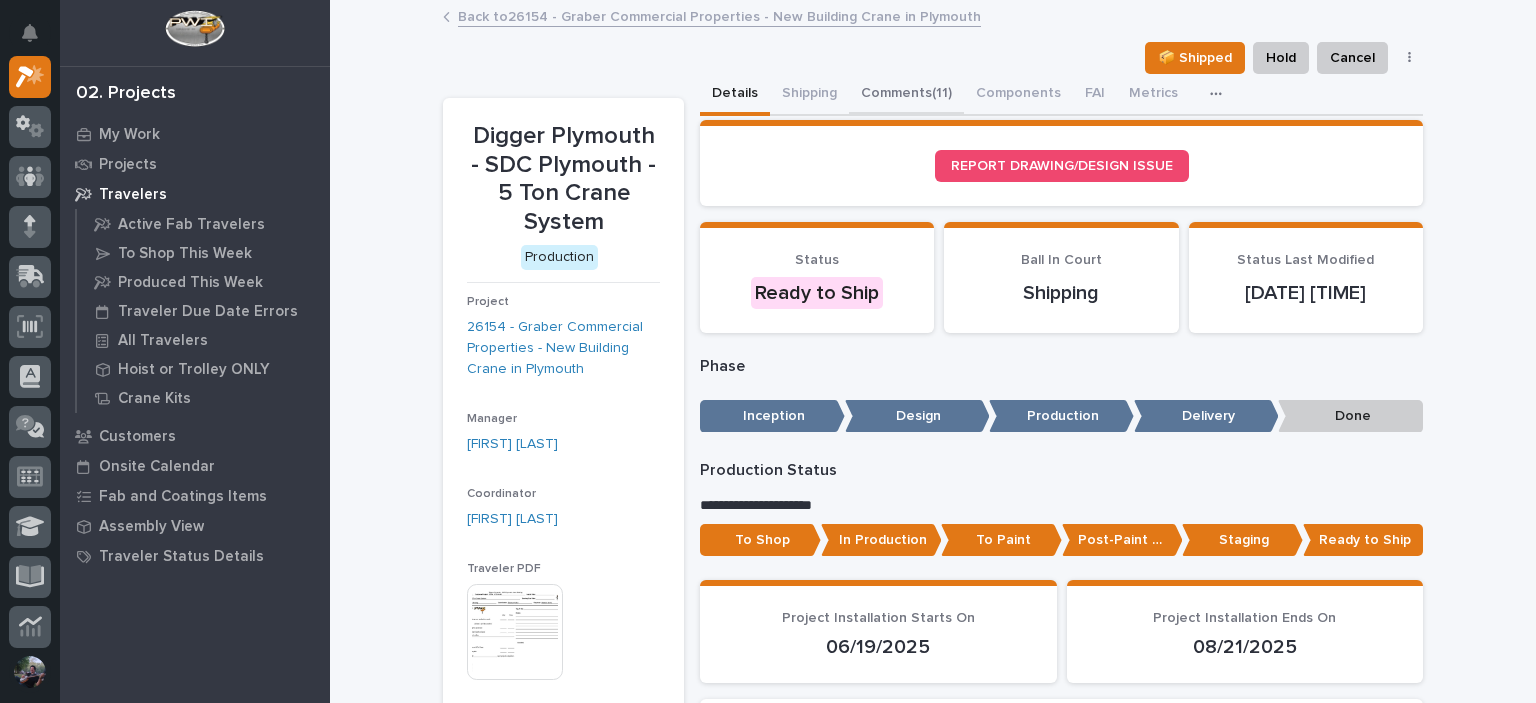 click on "Comments  (11)" at bounding box center (906, 95) 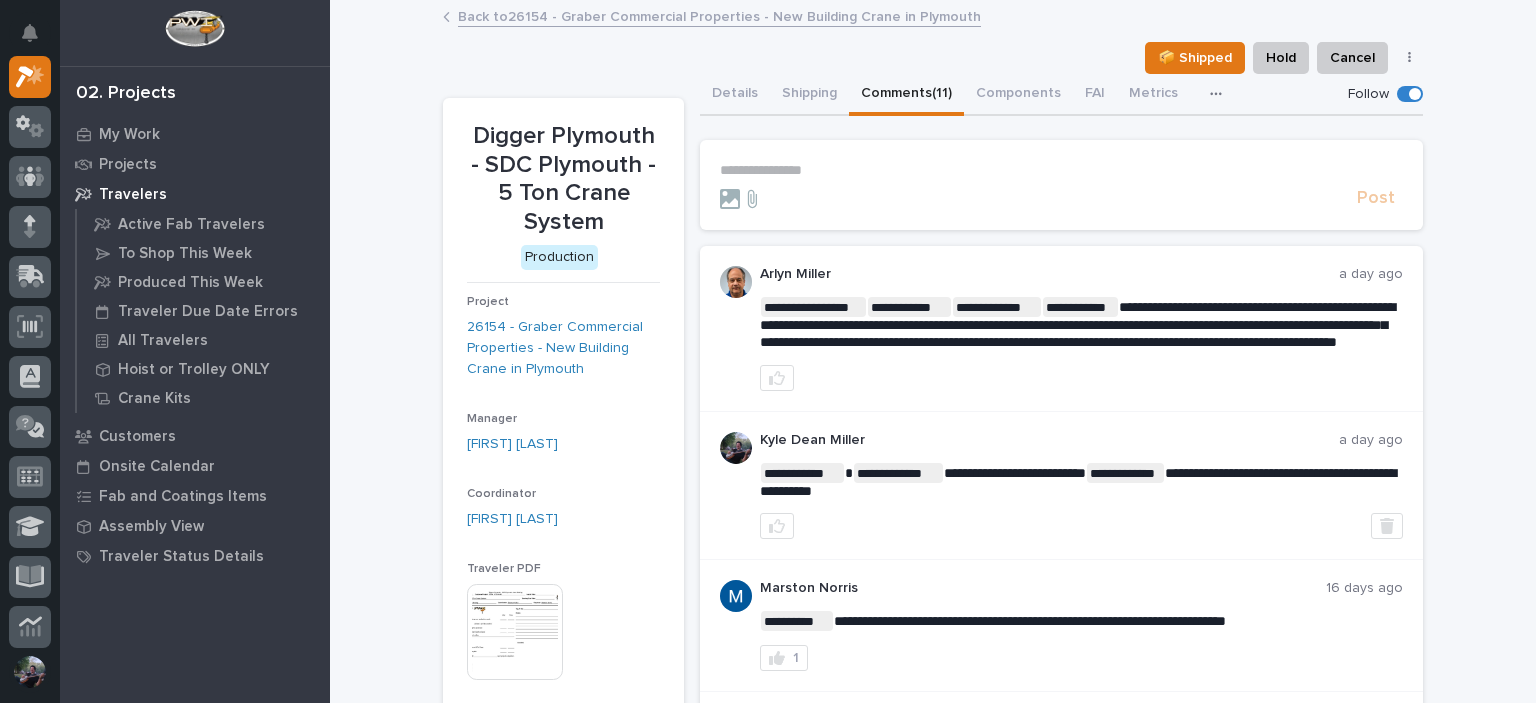 click on "**********" at bounding box center [1061, 170] 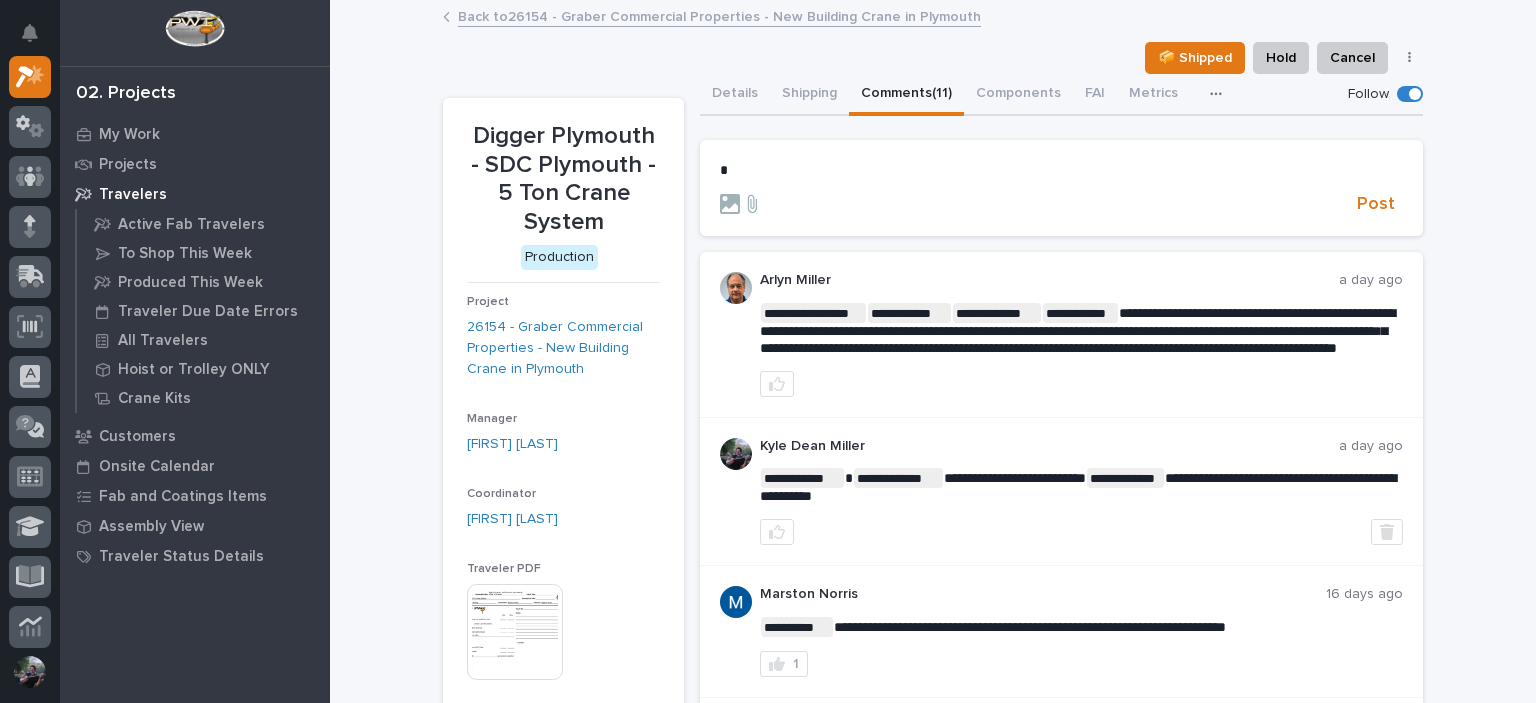 type 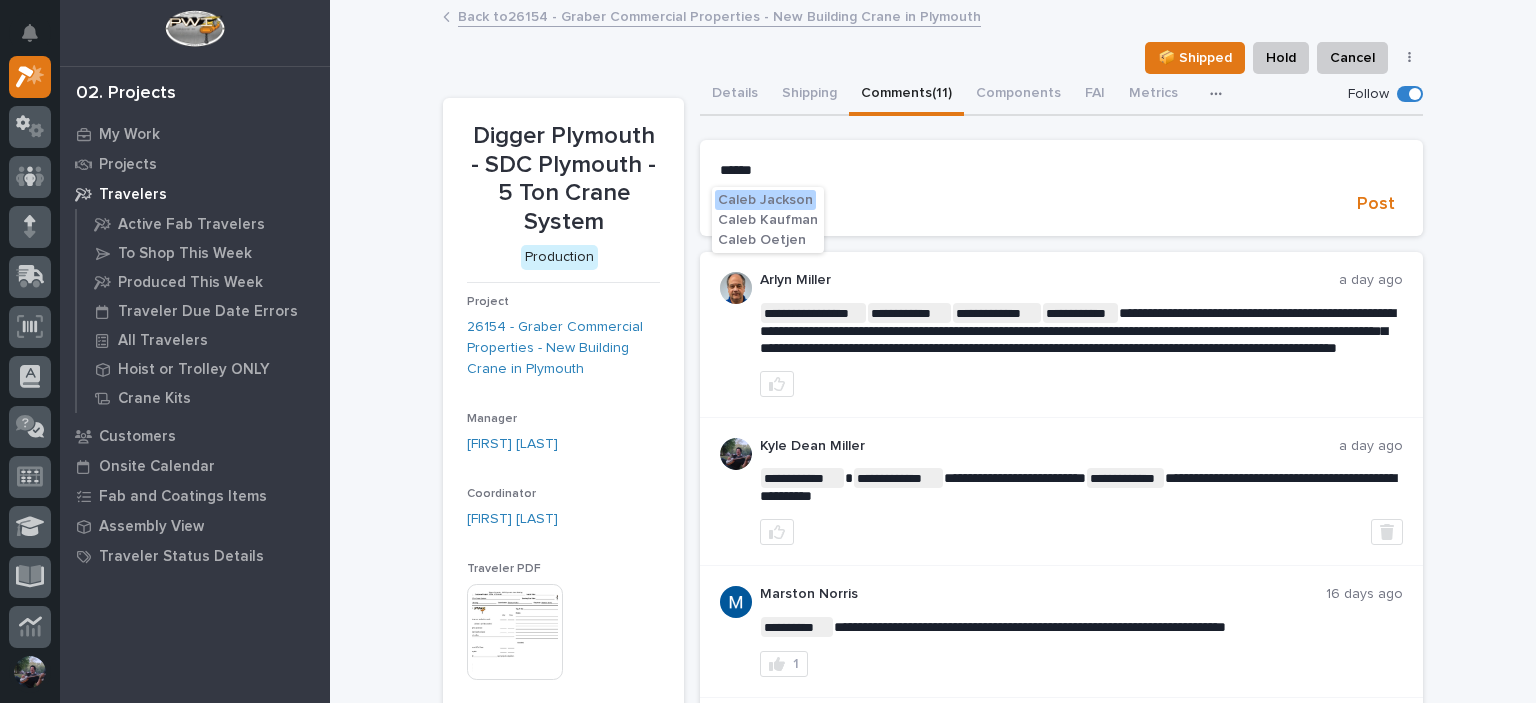 click on "Caleb Oetjen" at bounding box center (762, 240) 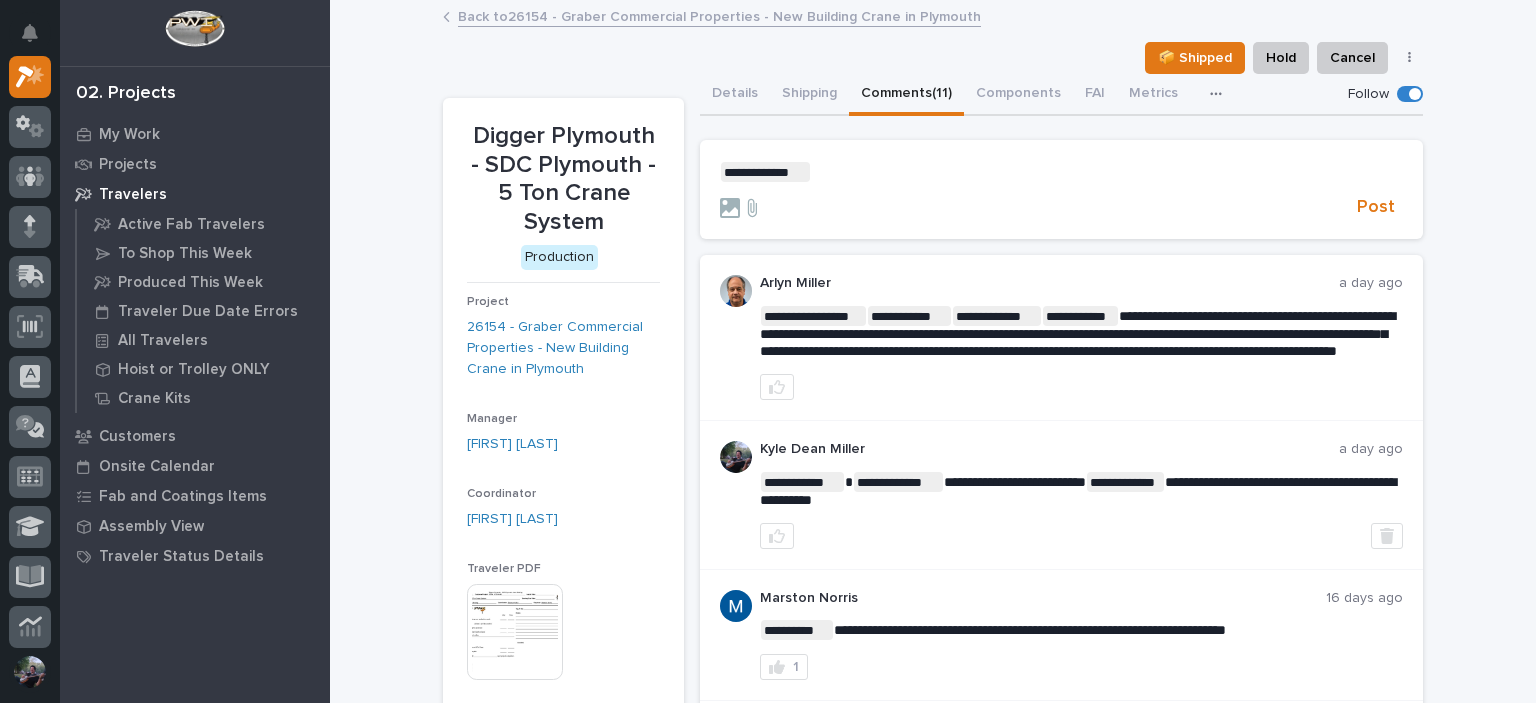 click on "**********" at bounding box center [1061, 172] 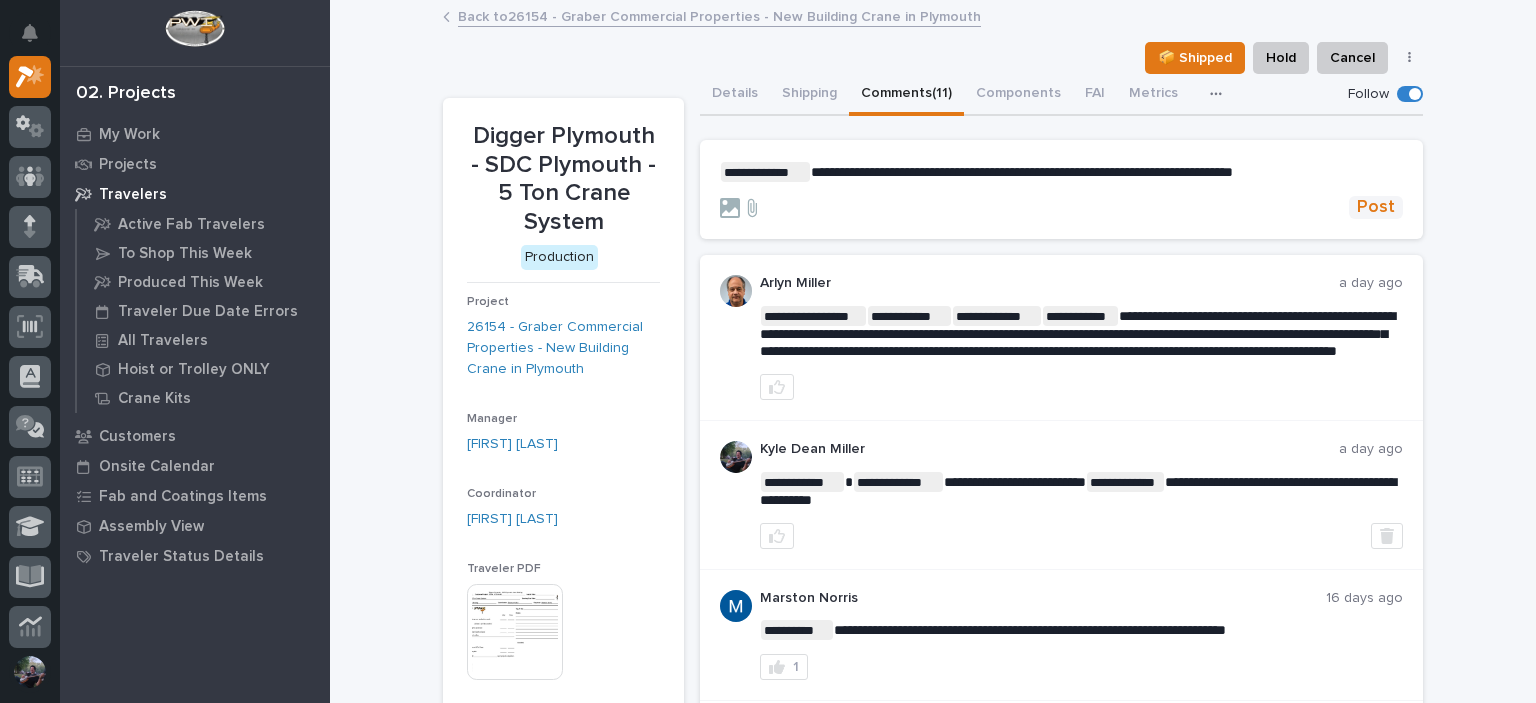 click on "Post" at bounding box center (1376, 207) 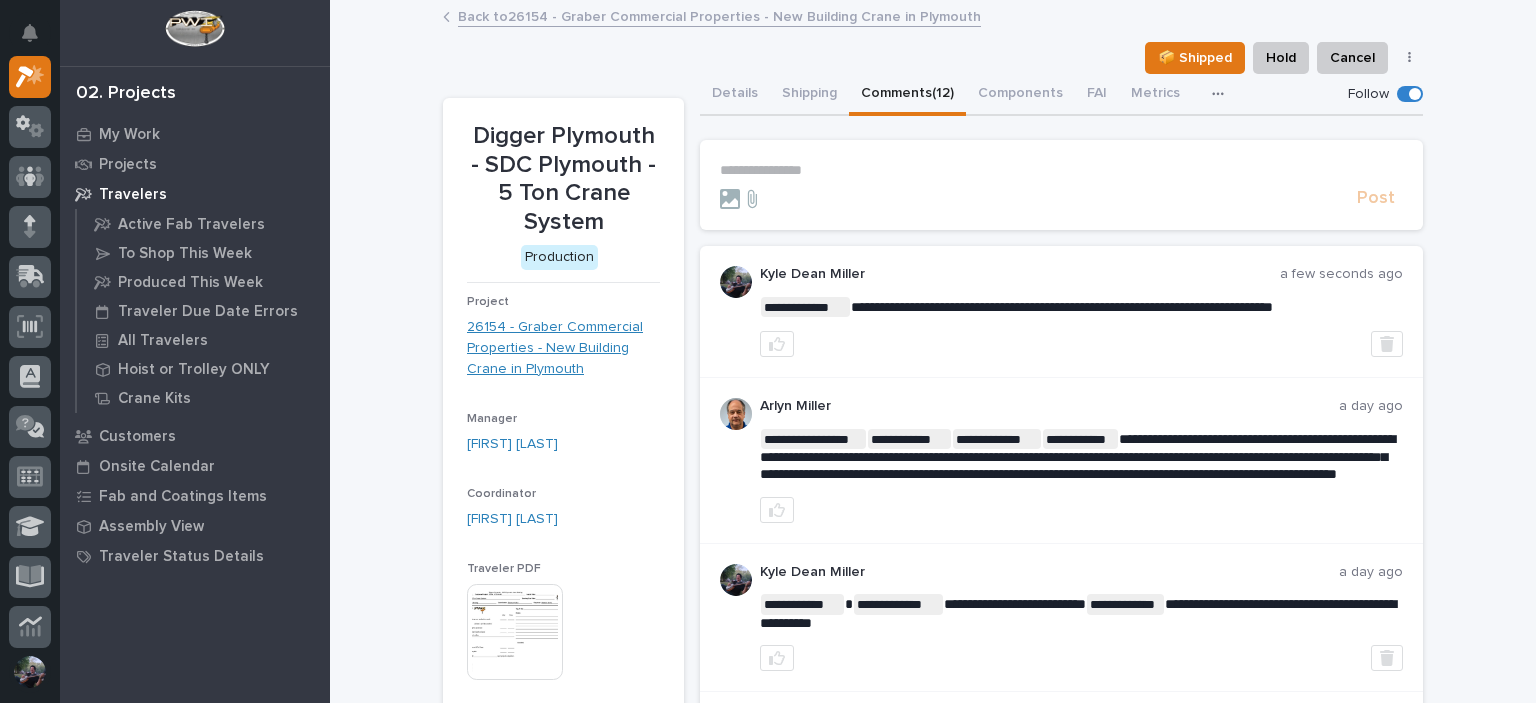 click on "26154 - Graber Commercial Properties - New Building Crane in Plymouth" at bounding box center (563, 348) 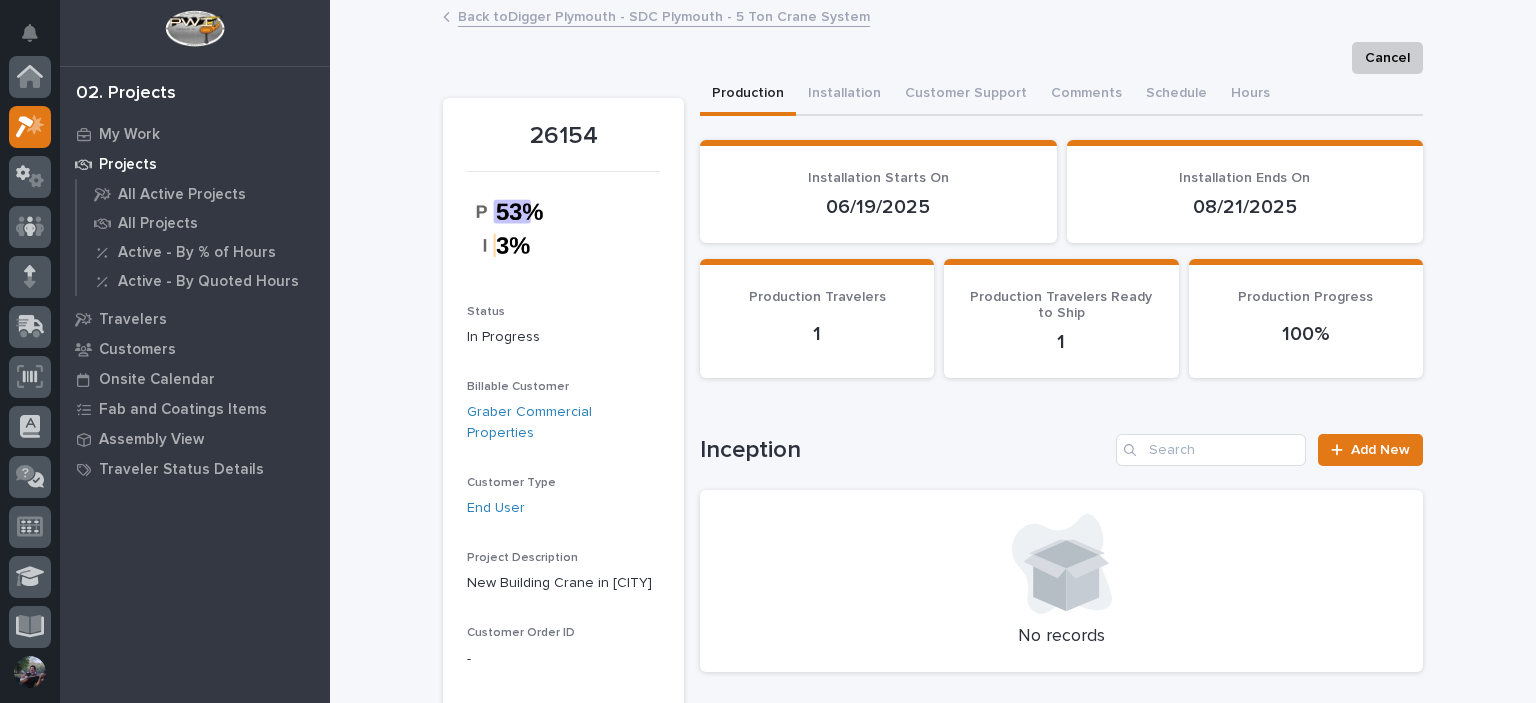 scroll, scrollTop: 50, scrollLeft: 0, axis: vertical 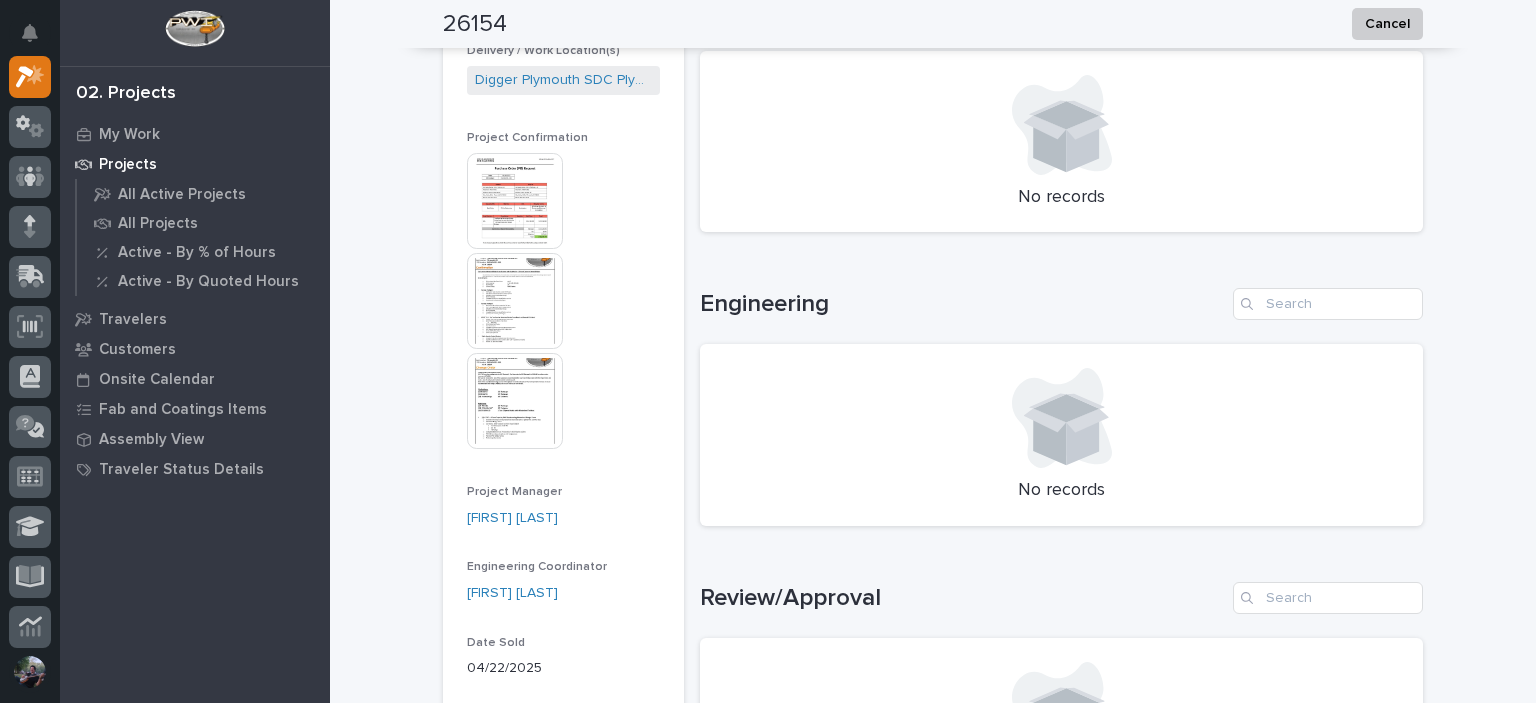 click at bounding box center (515, 401) 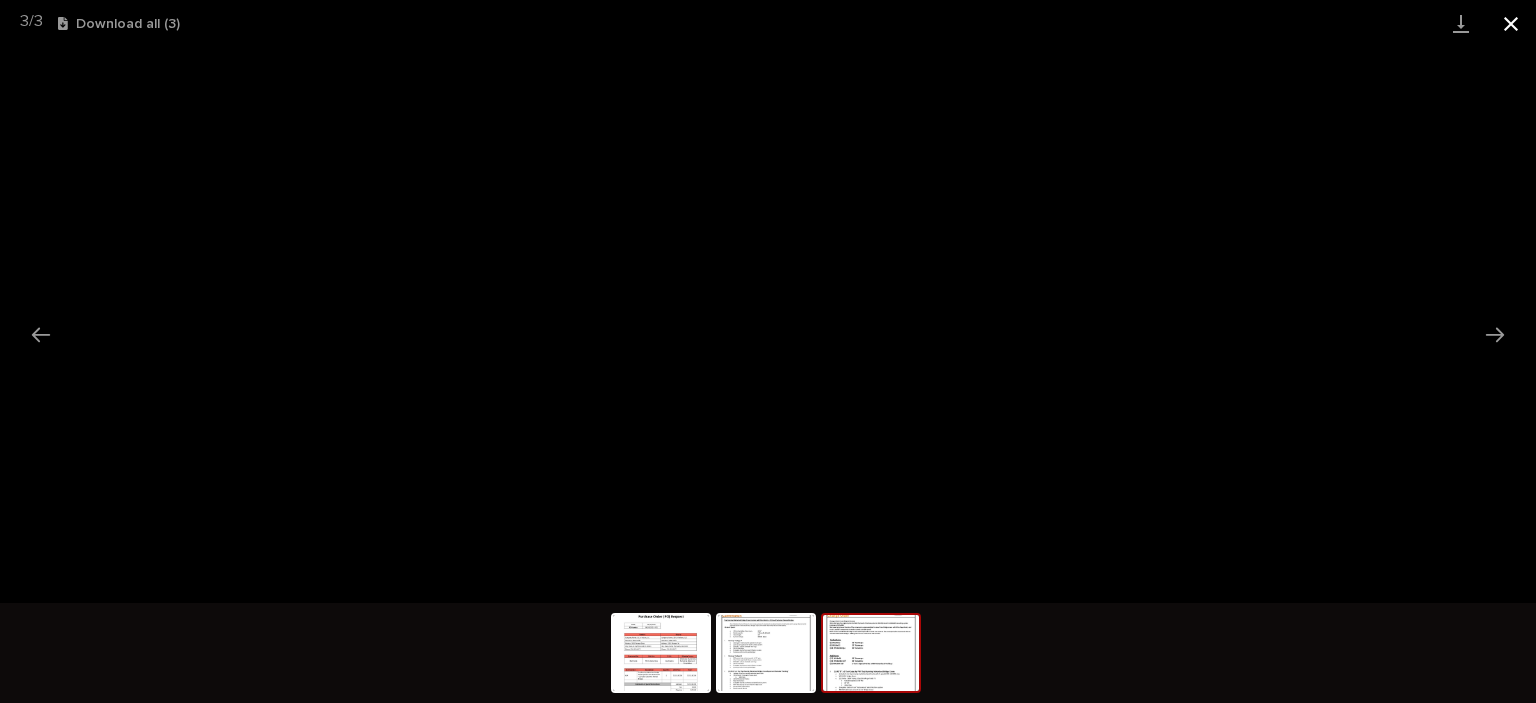 click at bounding box center [1511, 23] 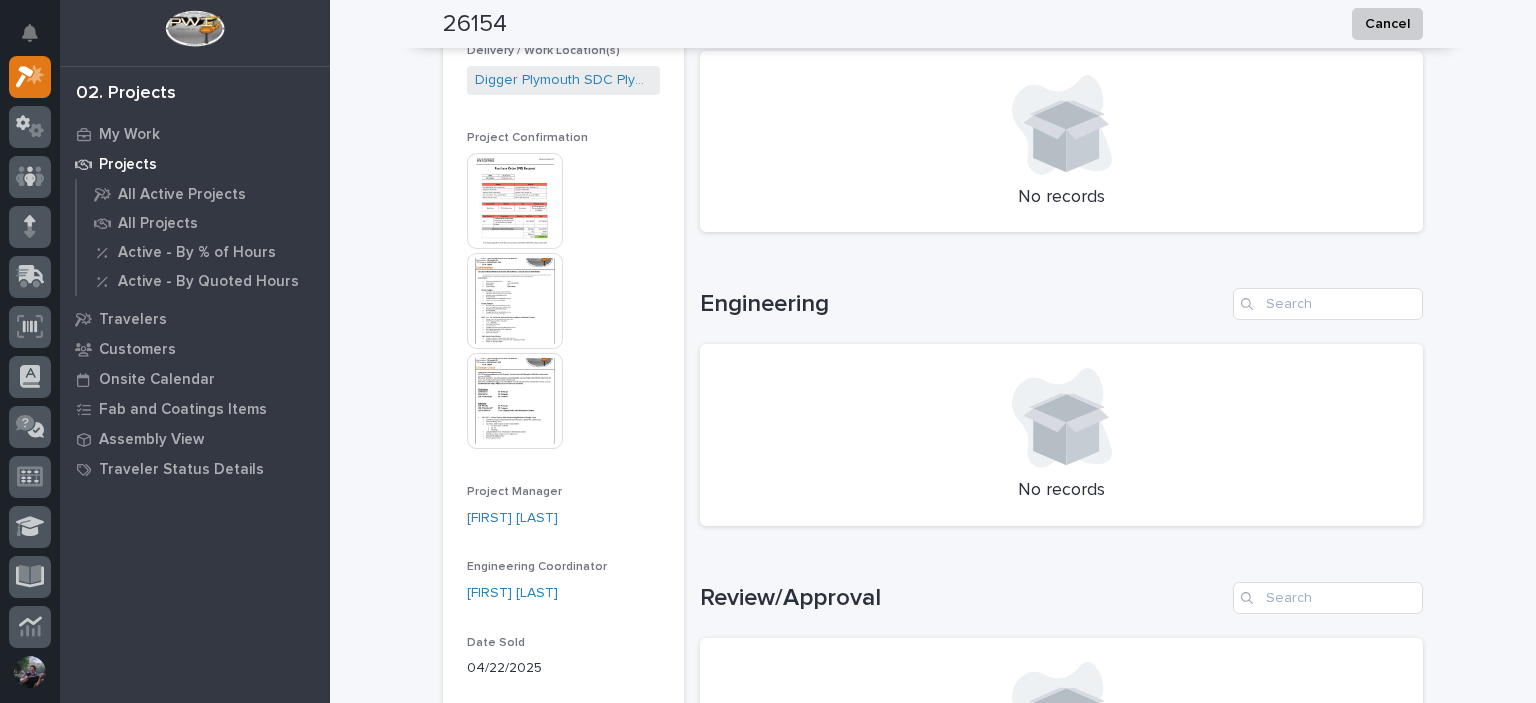 click on "Loading... Saving… Engineering No records" at bounding box center [1061, 395] 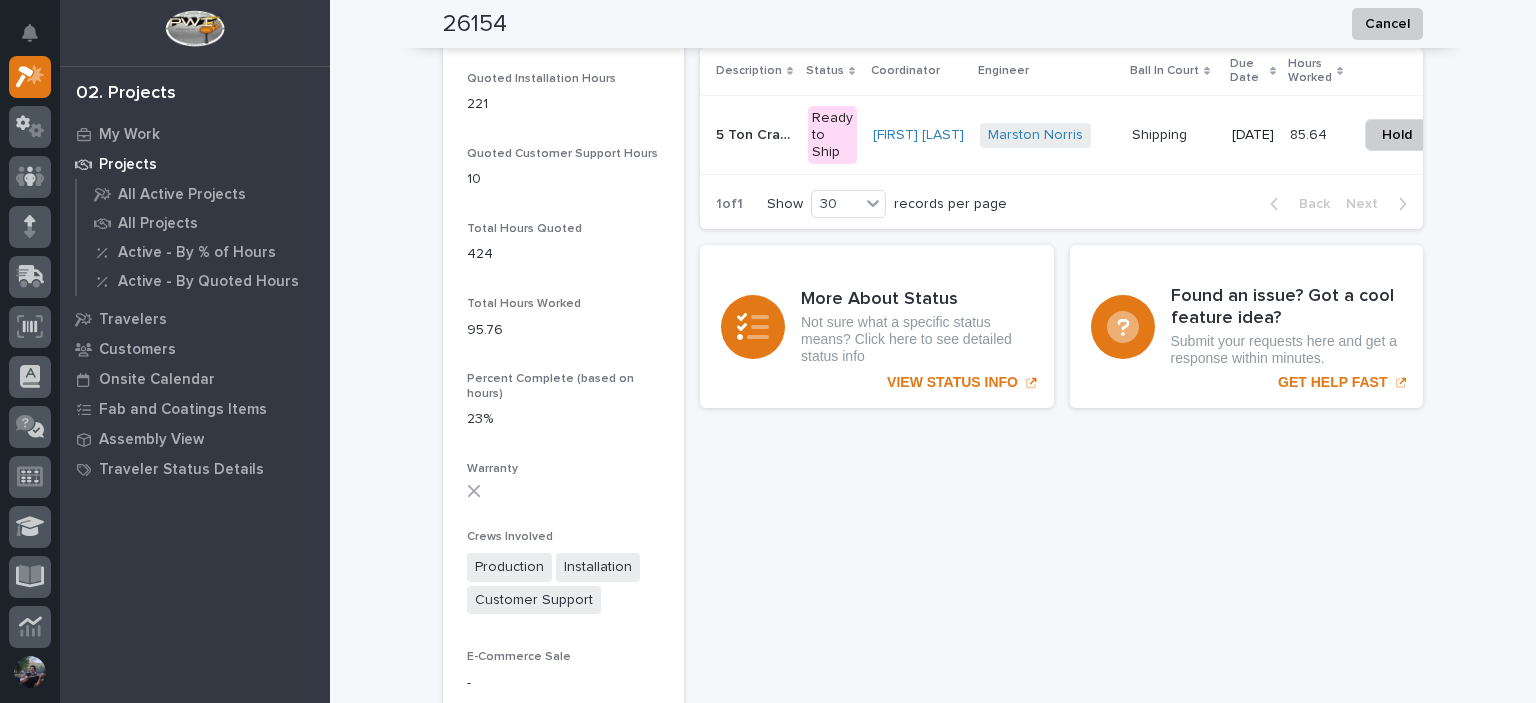 scroll, scrollTop: 1666, scrollLeft: 0, axis: vertical 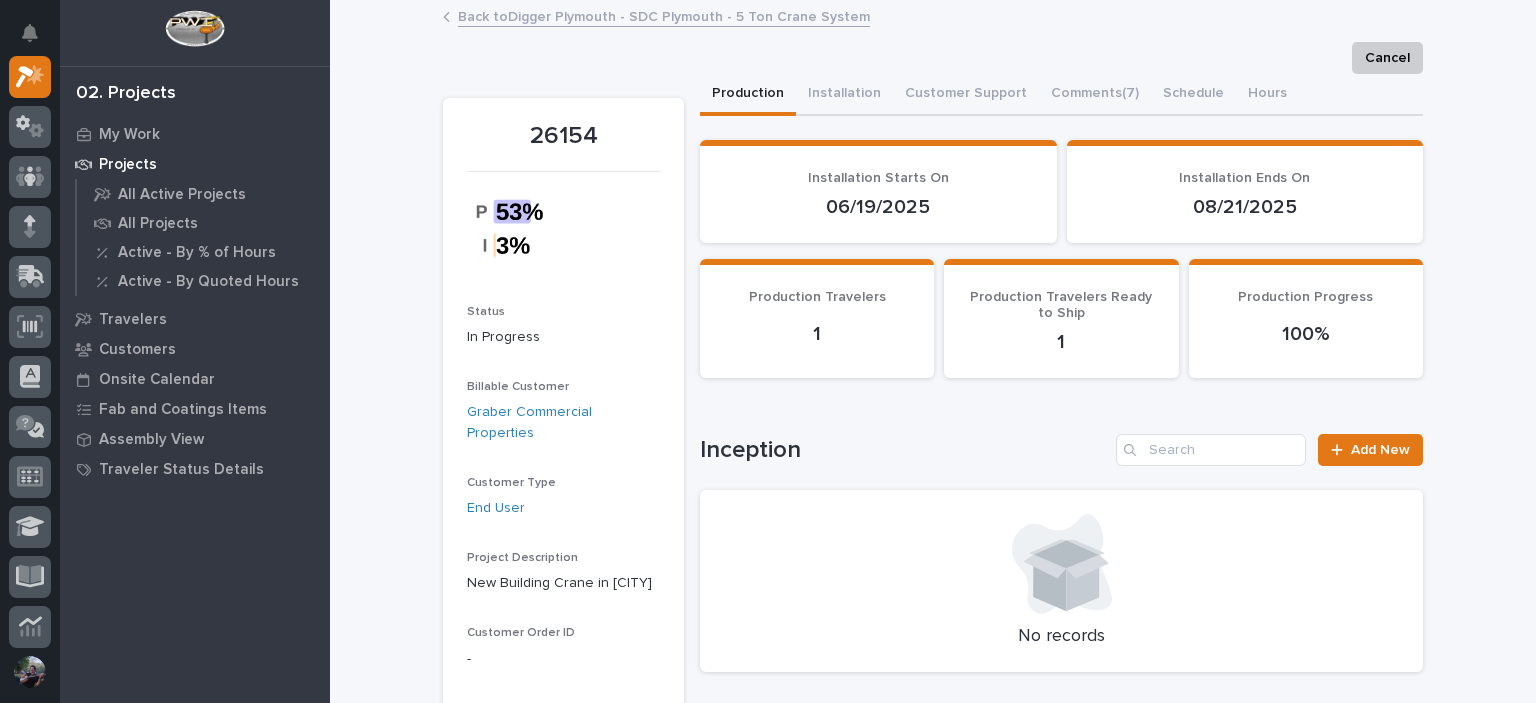 click on "Back to  Digger [CITY] - SDC [CITY] - 5 Ton Crane System" at bounding box center [664, 15] 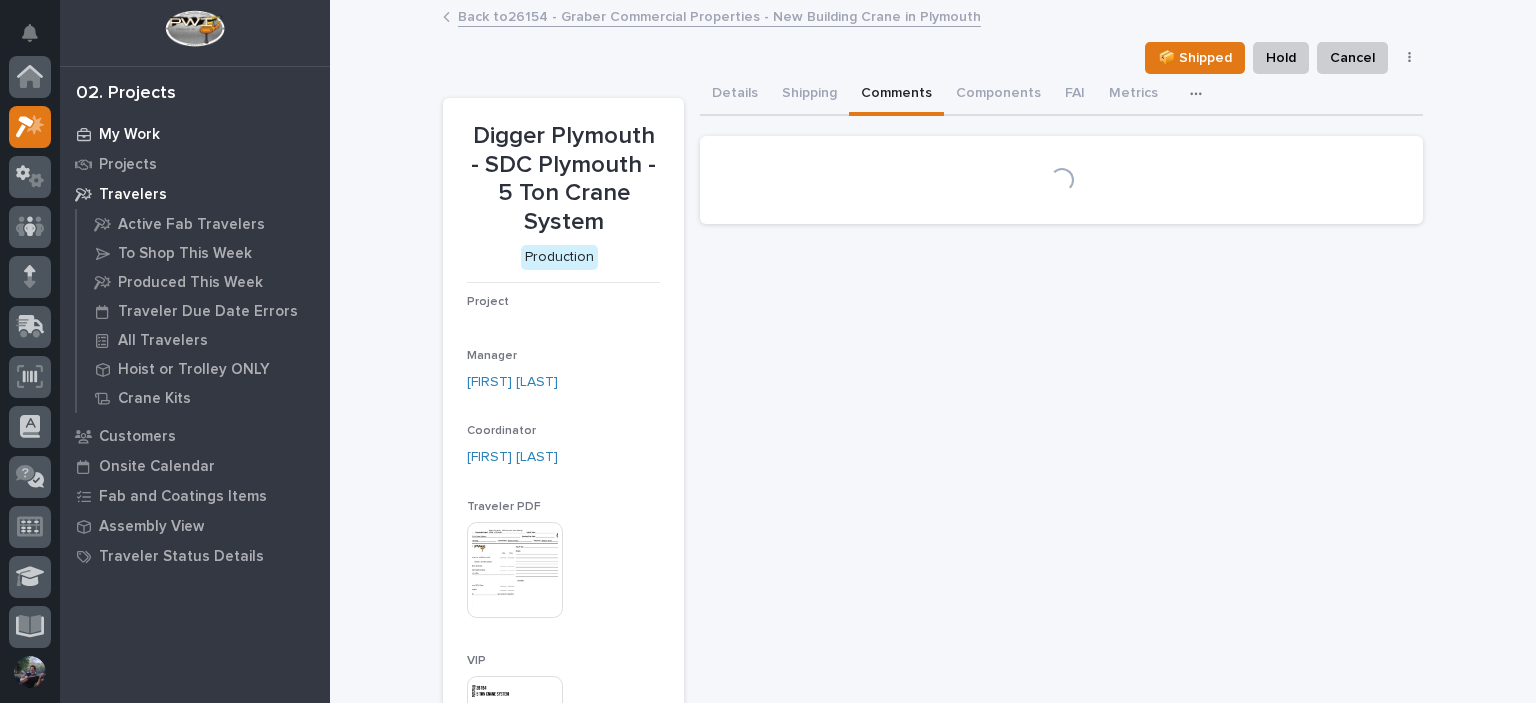 scroll, scrollTop: 50, scrollLeft: 0, axis: vertical 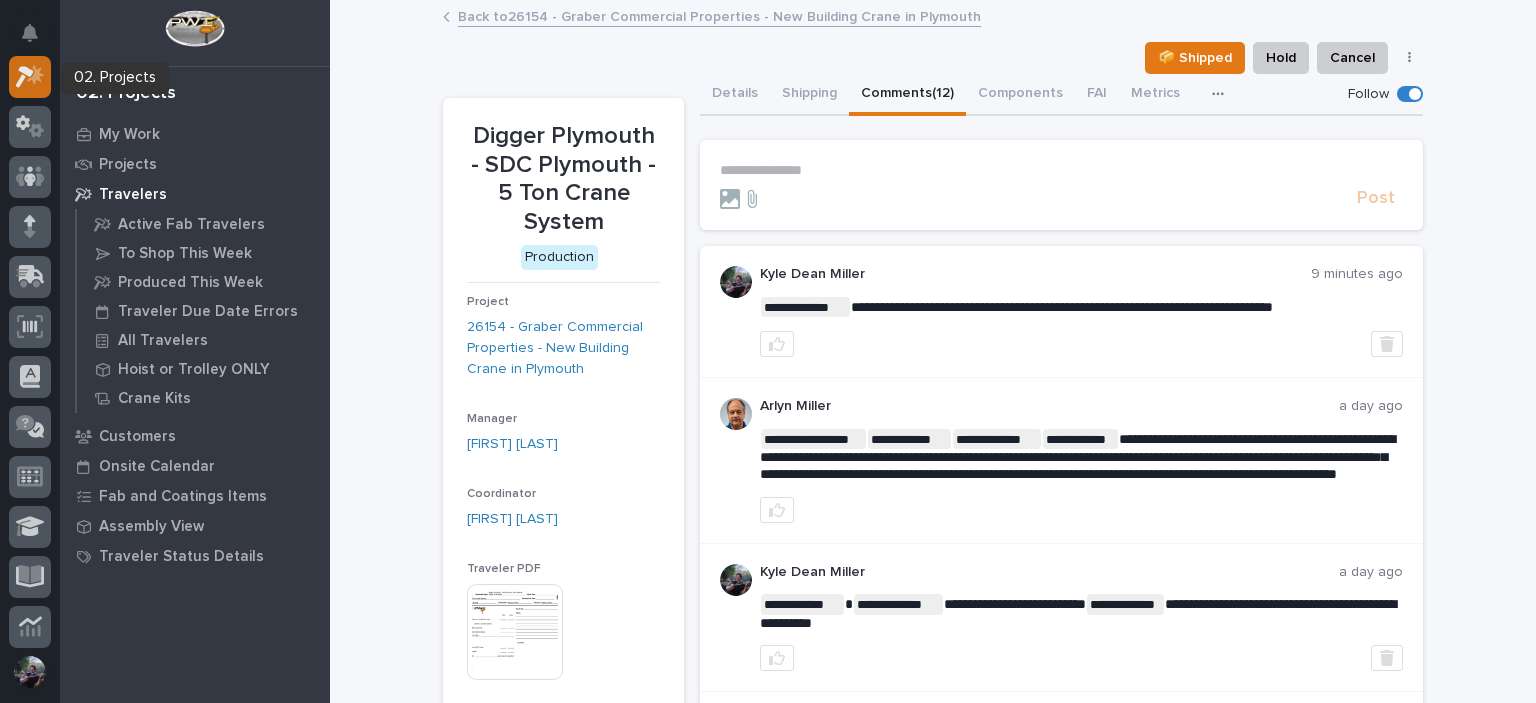 click 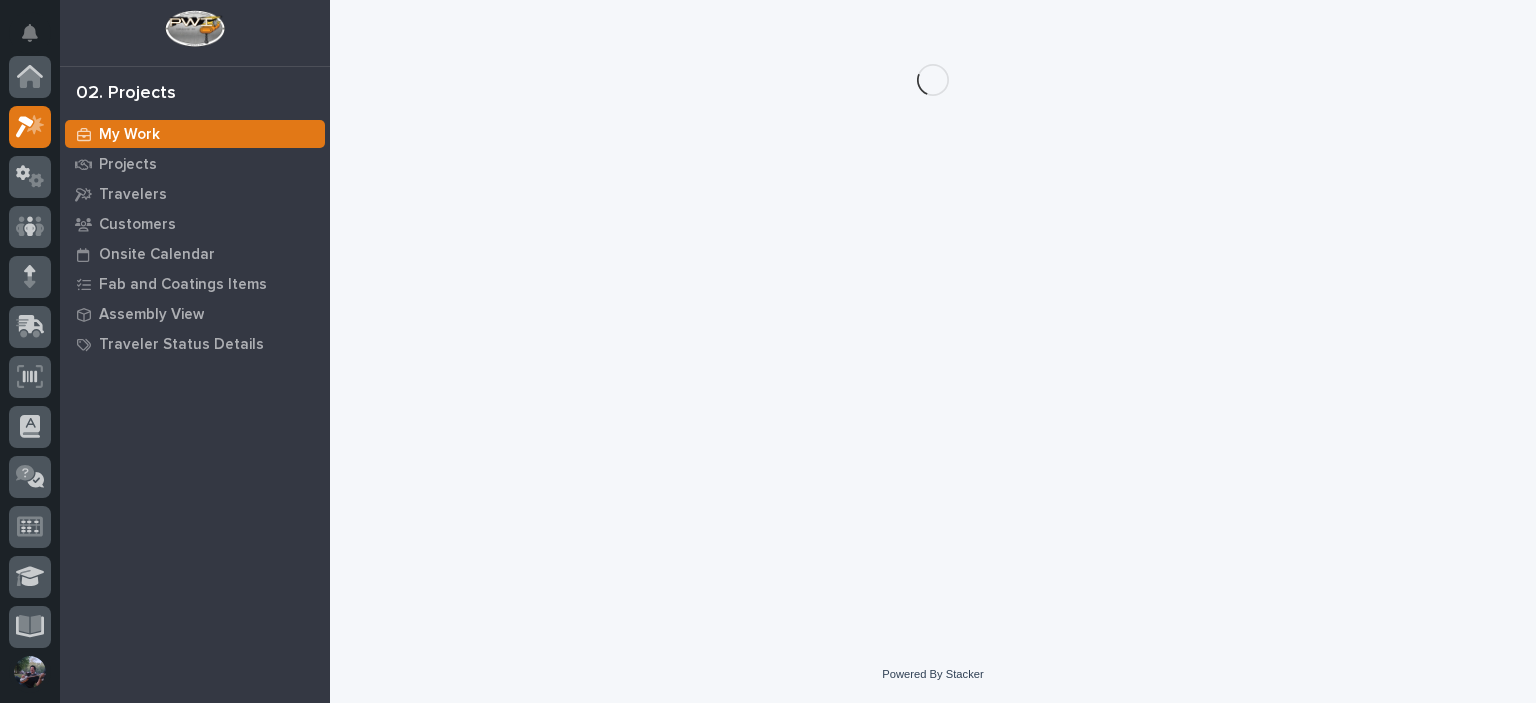 scroll, scrollTop: 50, scrollLeft: 0, axis: vertical 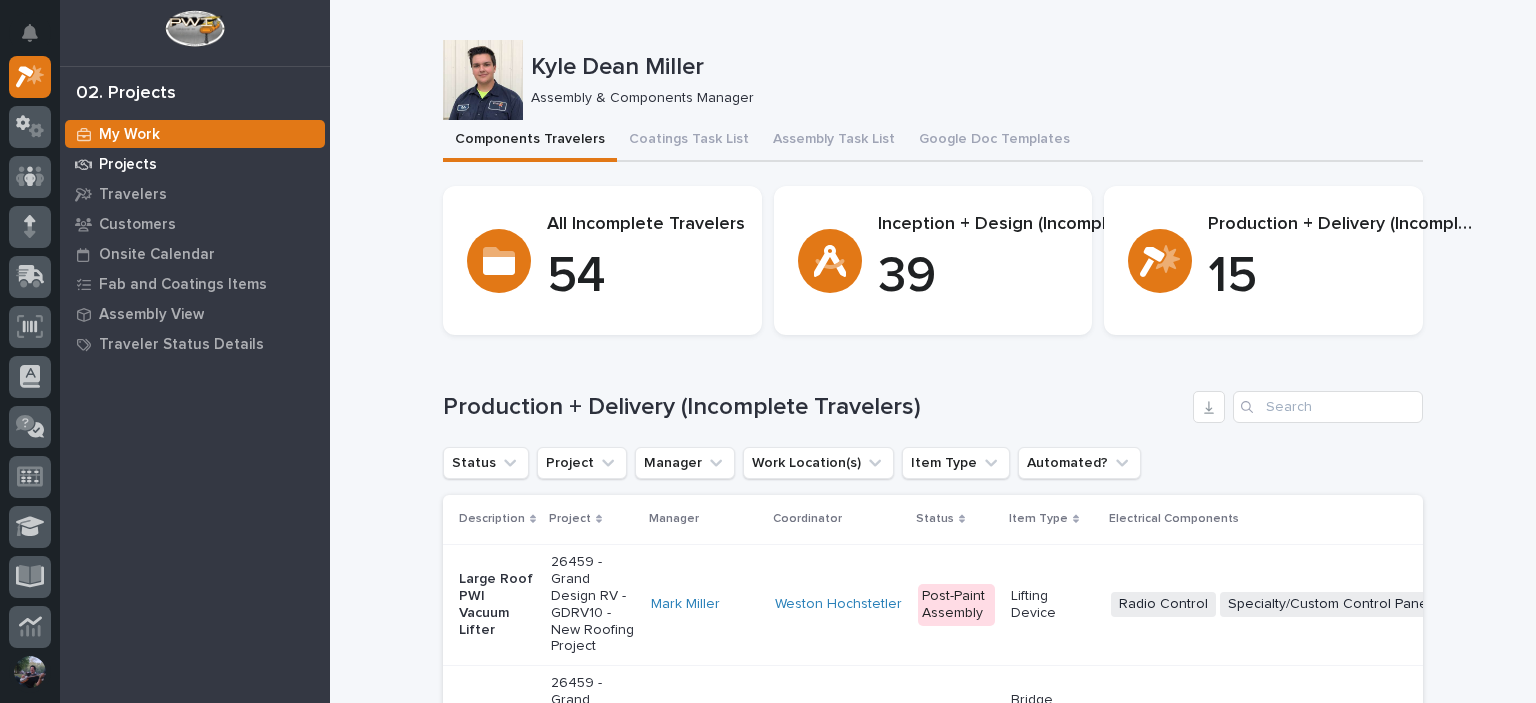 click on "Projects" at bounding box center (195, 164) 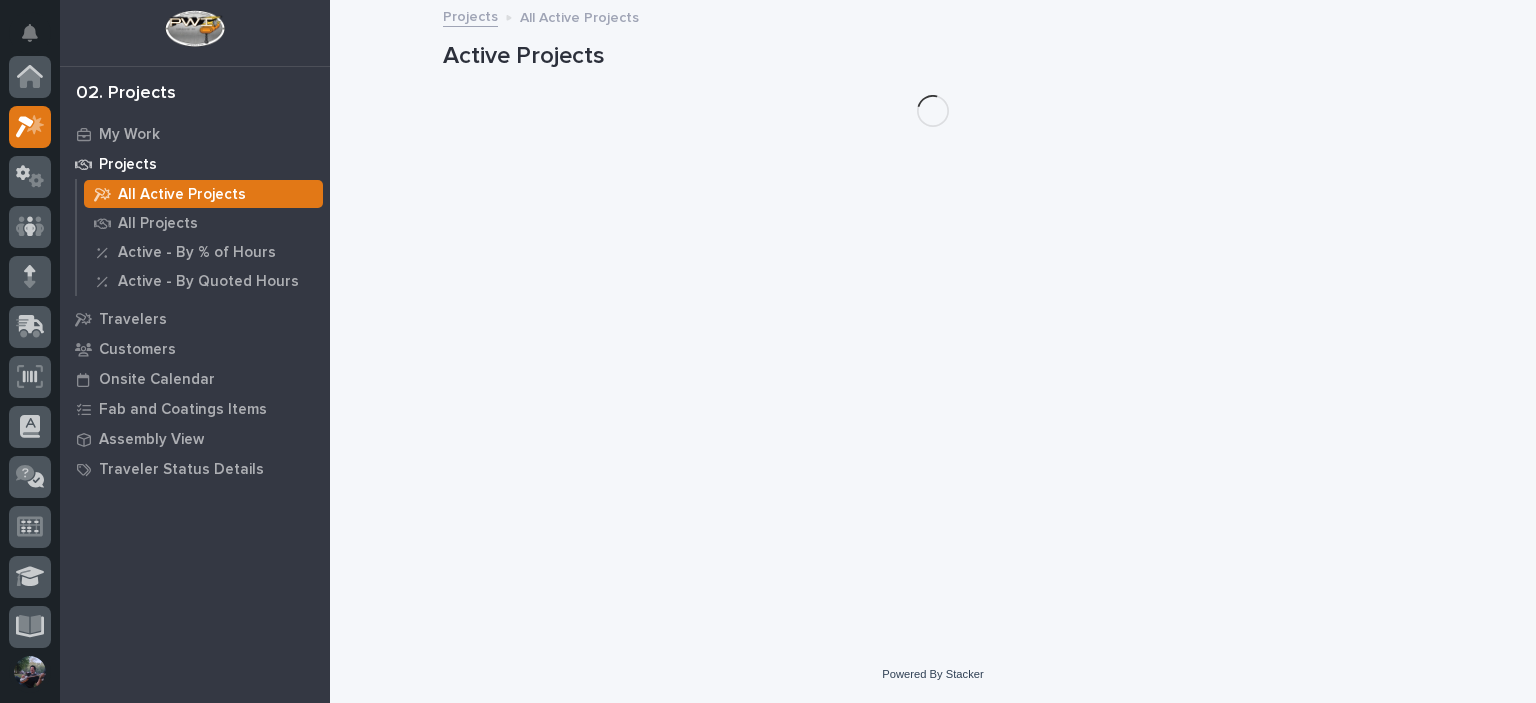 scroll, scrollTop: 50, scrollLeft: 0, axis: vertical 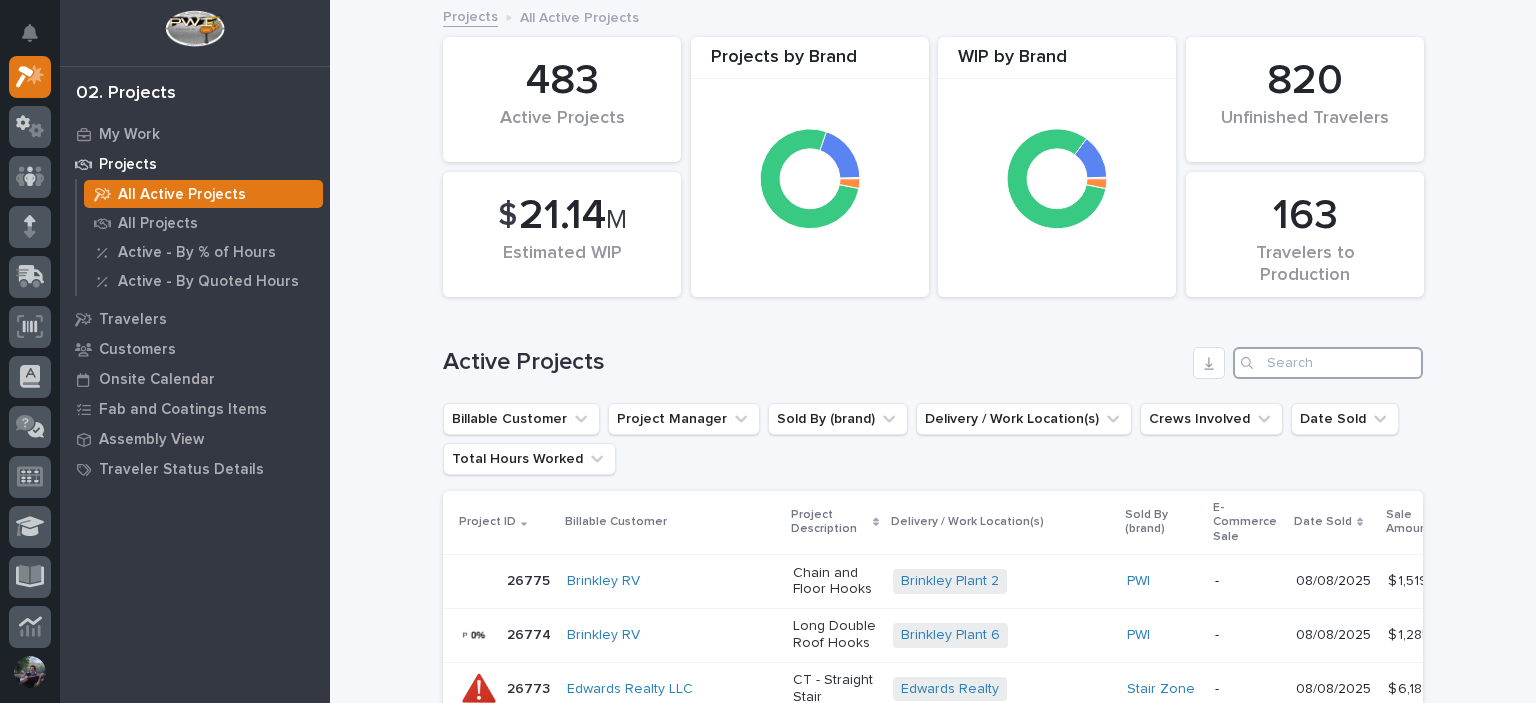 click at bounding box center [1328, 363] 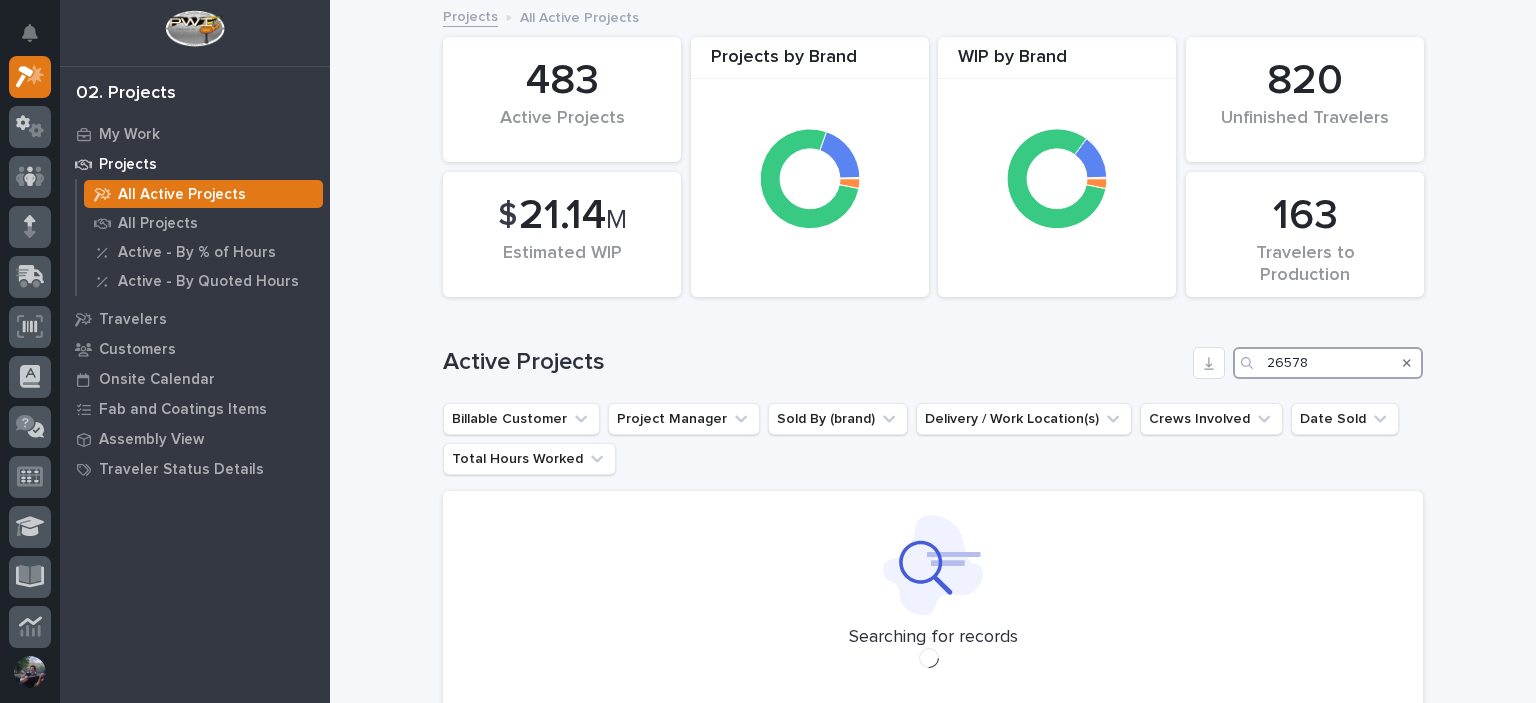 type on "26578" 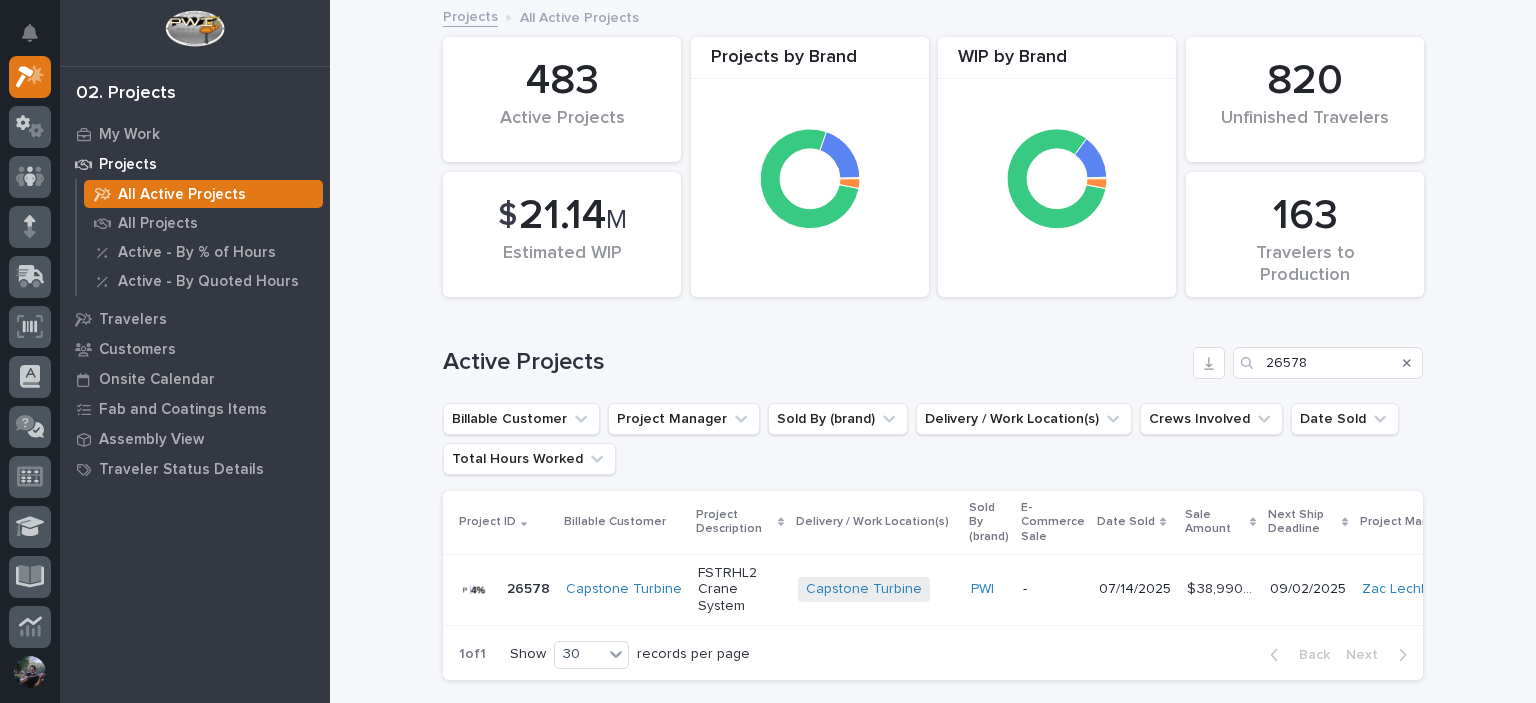 click on "FSTRHL2 Crane System" at bounding box center (740, 590) 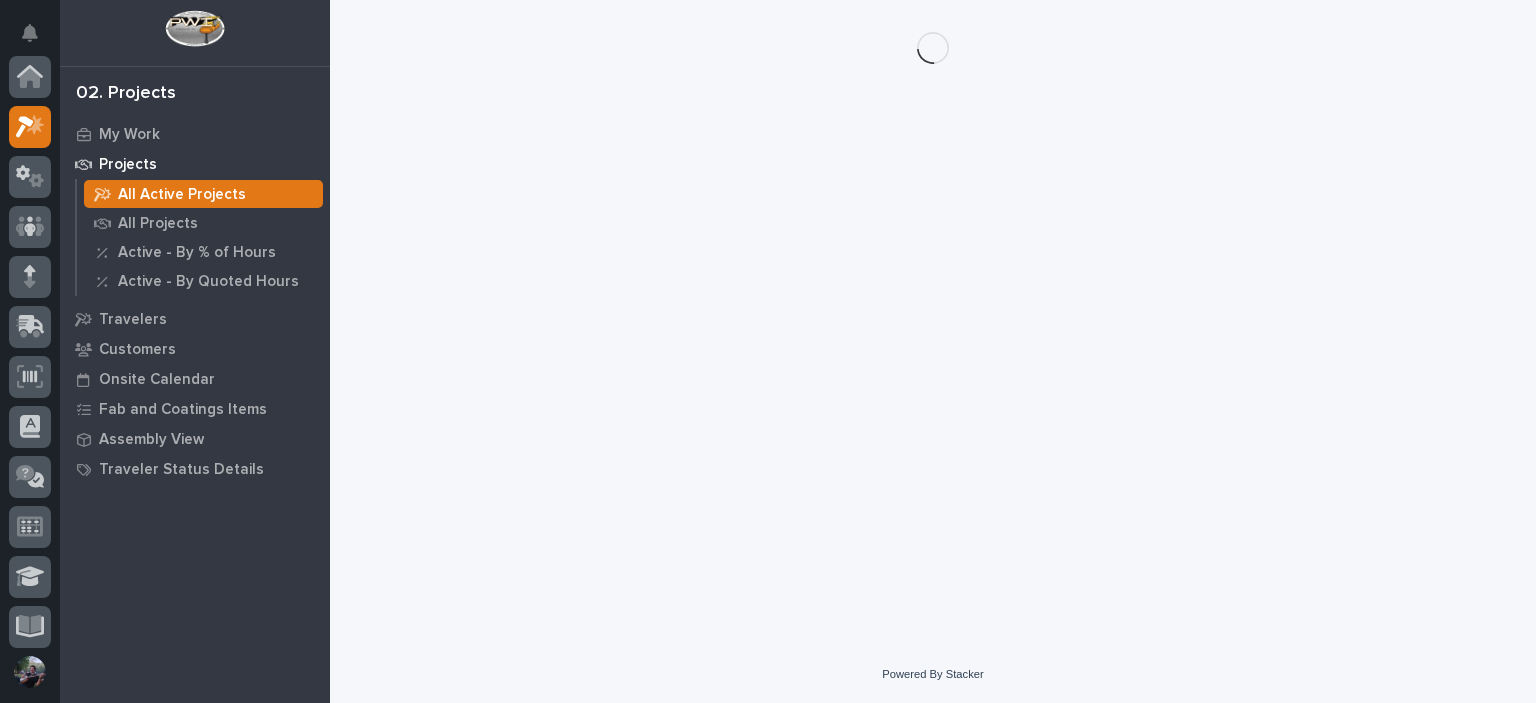 scroll, scrollTop: 50, scrollLeft: 0, axis: vertical 